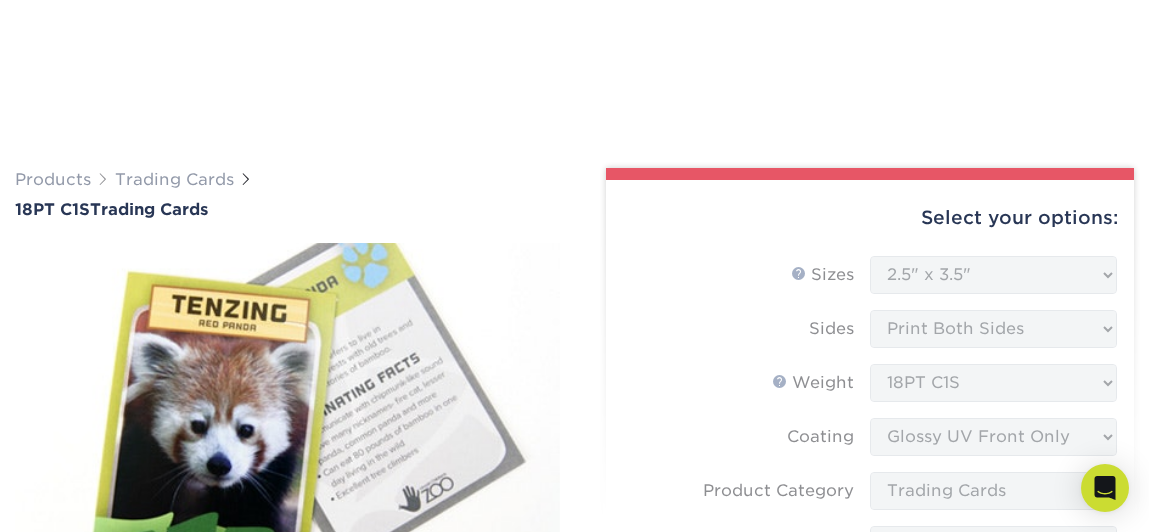 select on "2.50x3.50" 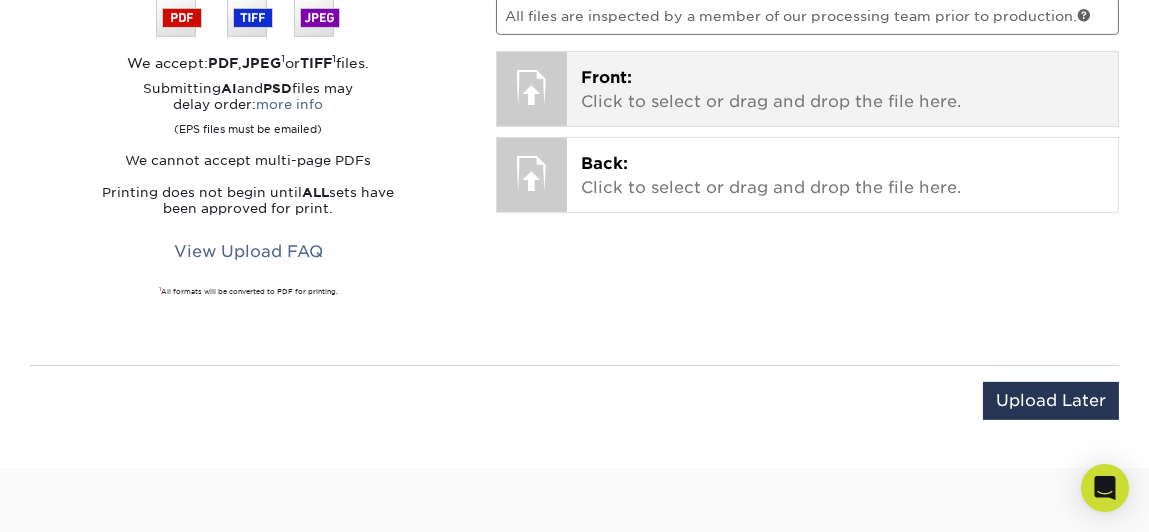 scroll, scrollTop: 0, scrollLeft: 0, axis: both 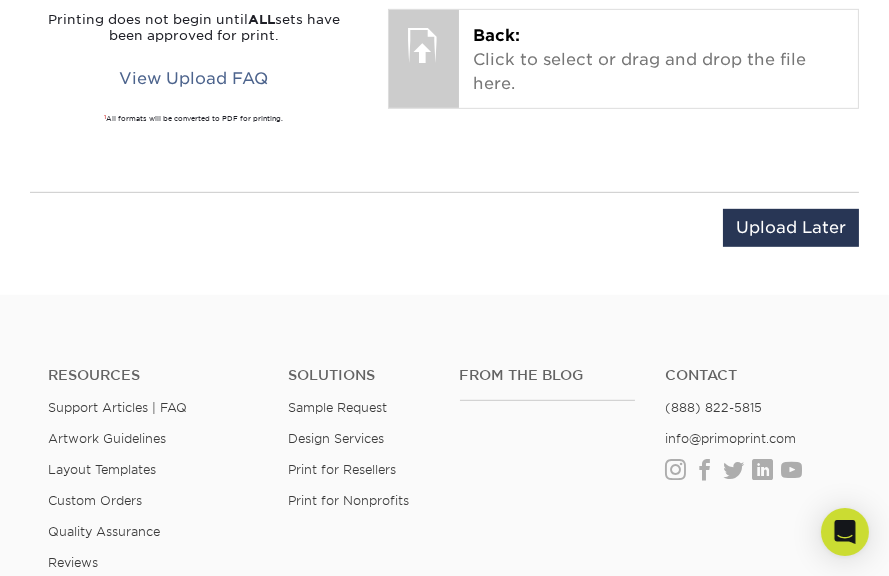 click at bounding box center [424, -65] 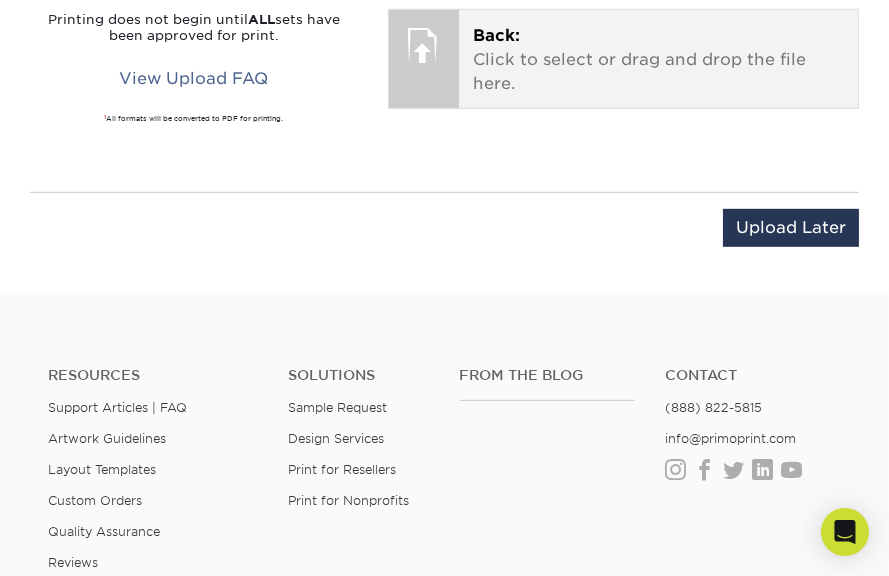 click on "Back:" at bounding box center [496, 35] 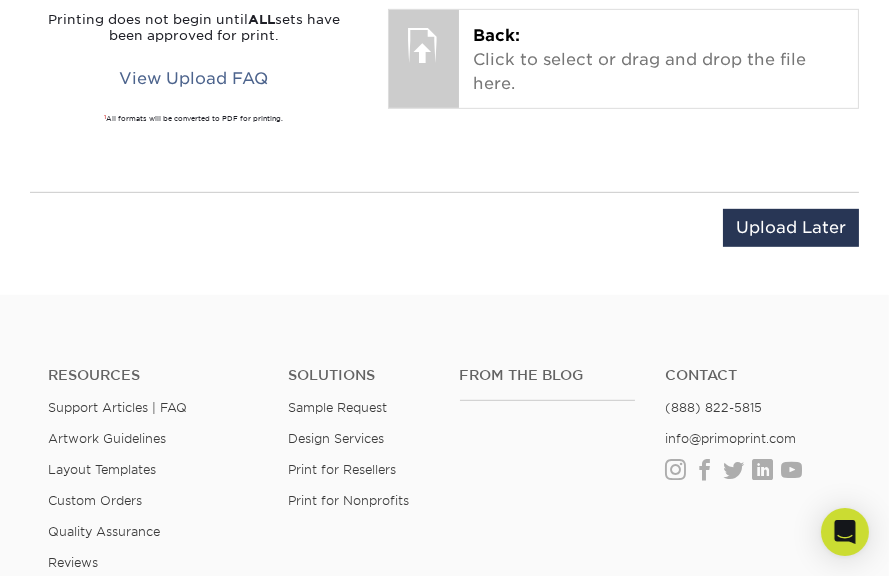 drag, startPoint x: 116, startPoint y: 366, endPoint x: 591, endPoint y: 456, distance: 483.45114 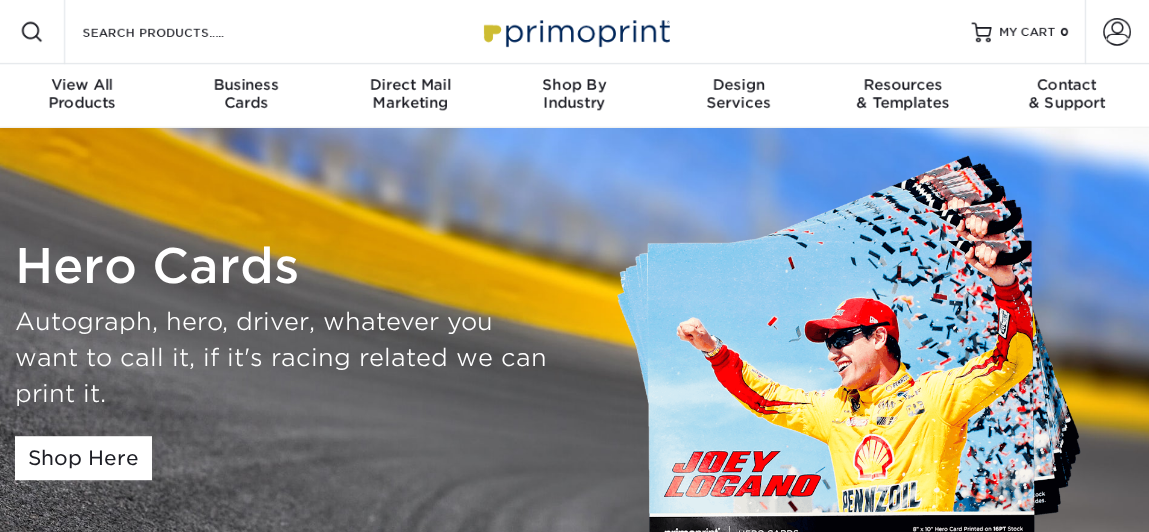 scroll, scrollTop: 0, scrollLeft: 0, axis: both 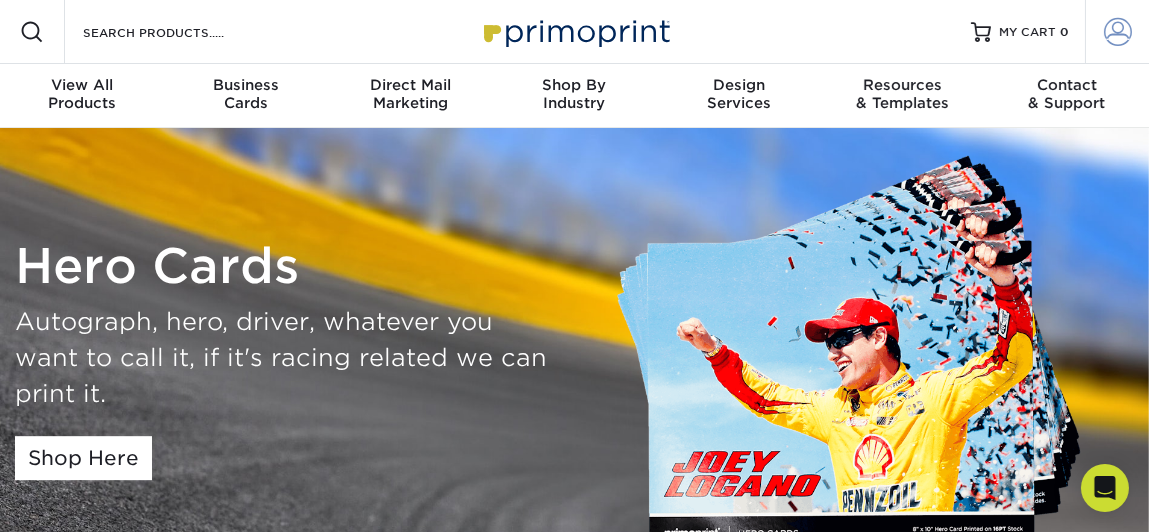 type on "[USERNAME]@[DOMAIN]" 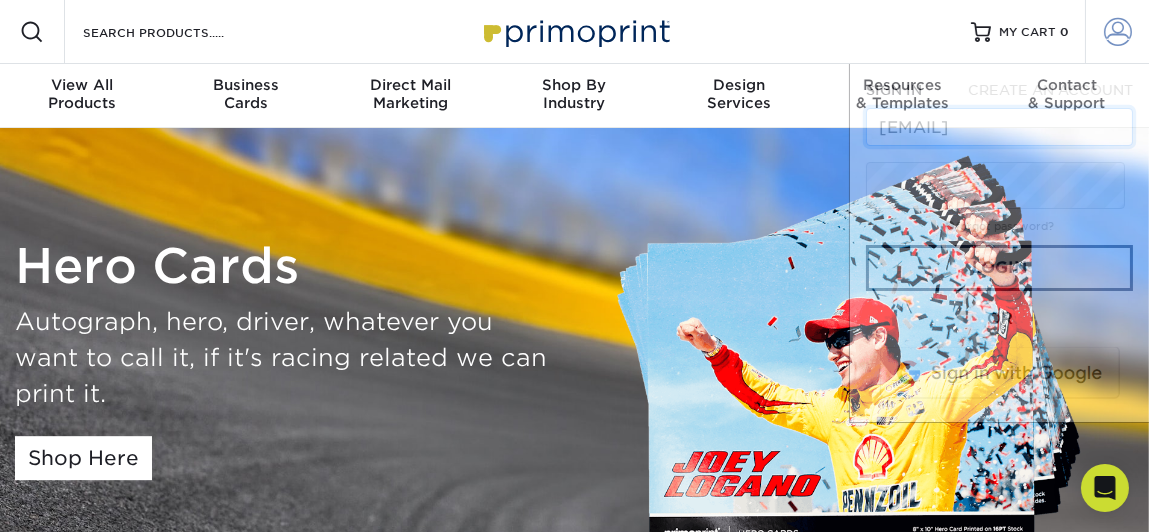 scroll, scrollTop: 0, scrollLeft: 78, axis: horizontal 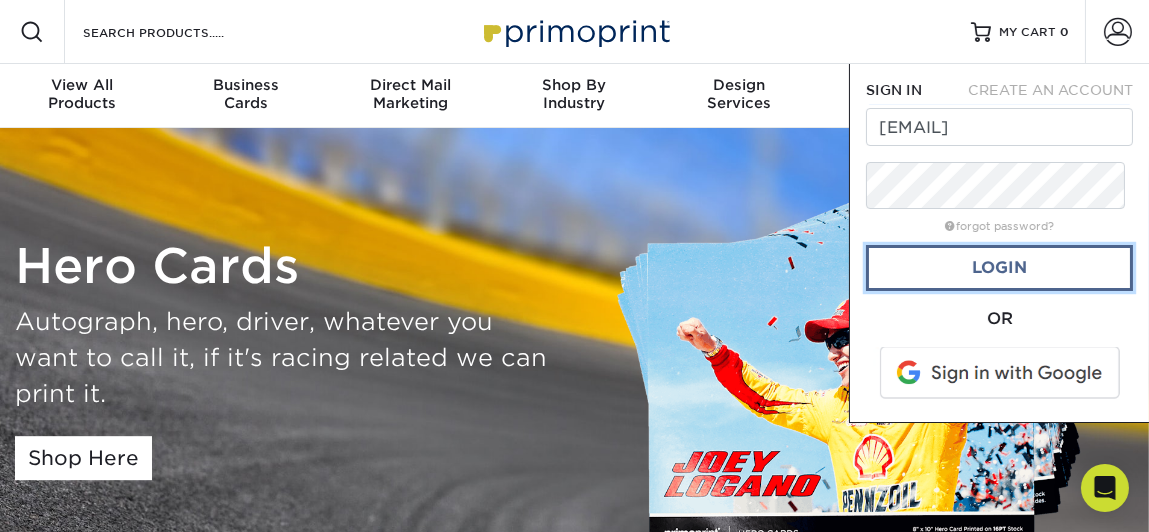 click on "Login" at bounding box center (999, 268) 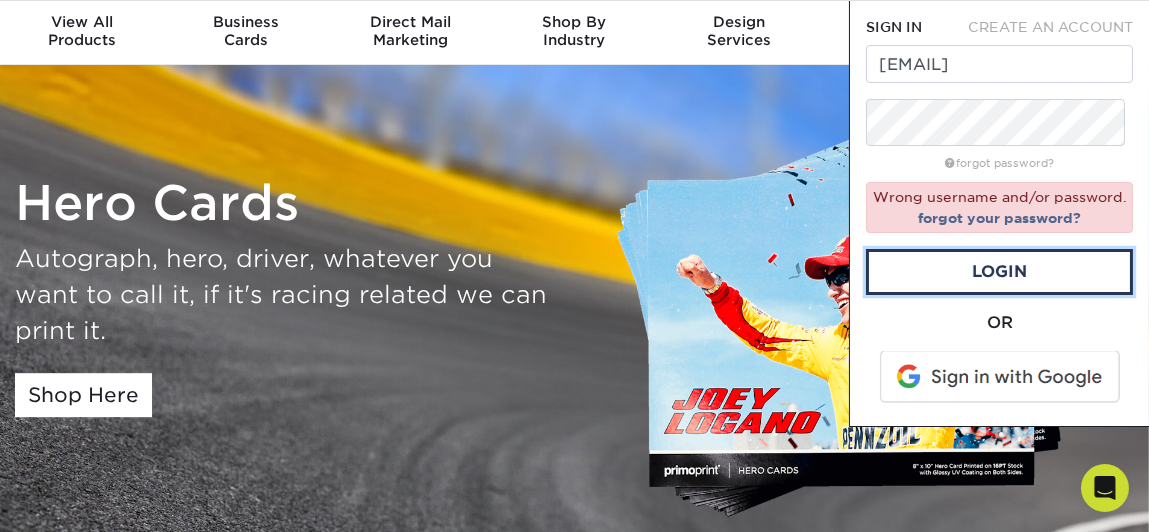 scroll, scrollTop: 99, scrollLeft: 0, axis: vertical 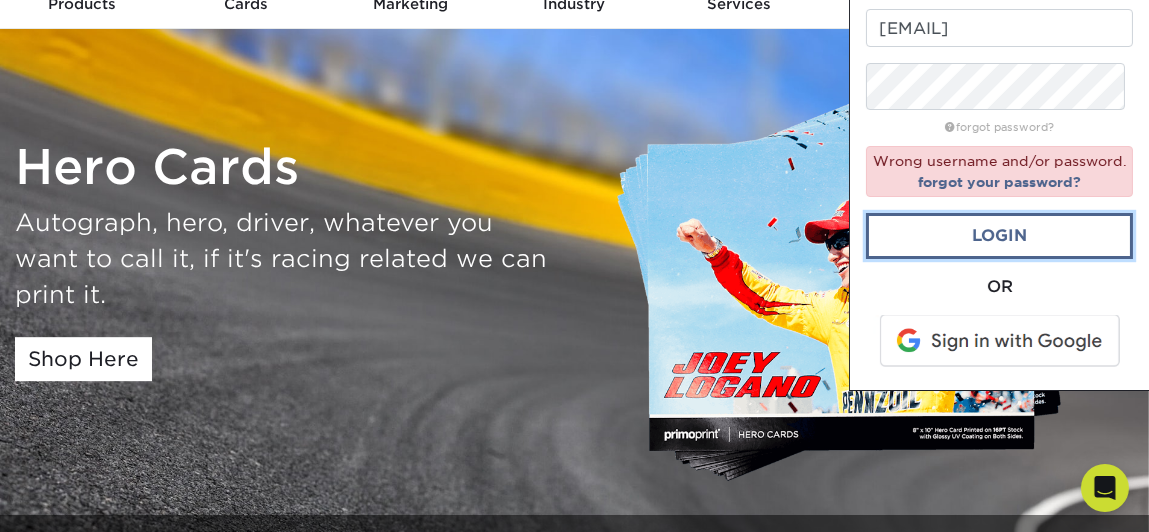 click on "Login" at bounding box center [999, 236] 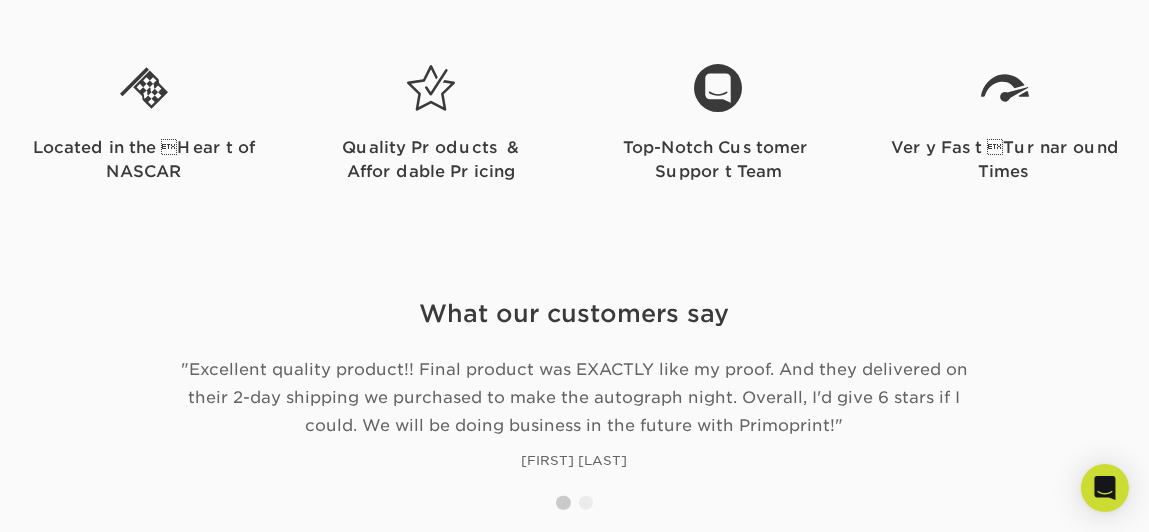 scroll, scrollTop: 2699, scrollLeft: 0, axis: vertical 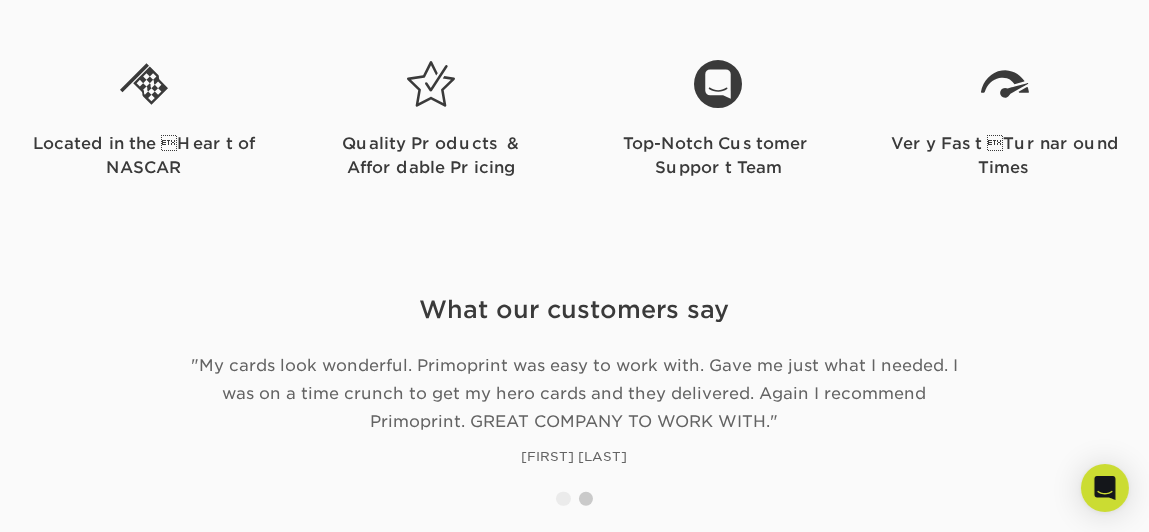 click on "Shop Here" at bounding box center (574, -255) 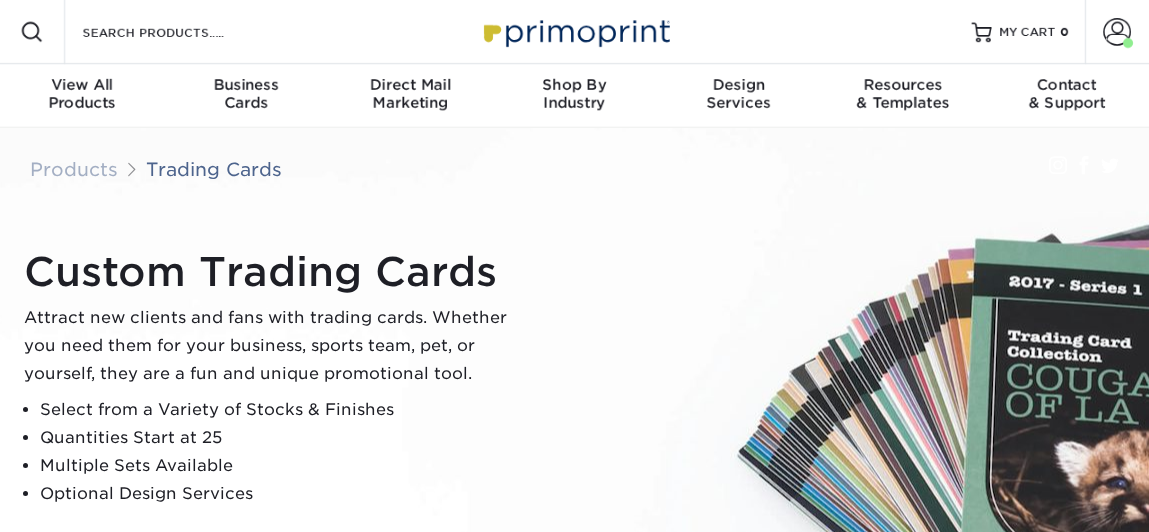 scroll, scrollTop: 0, scrollLeft: 0, axis: both 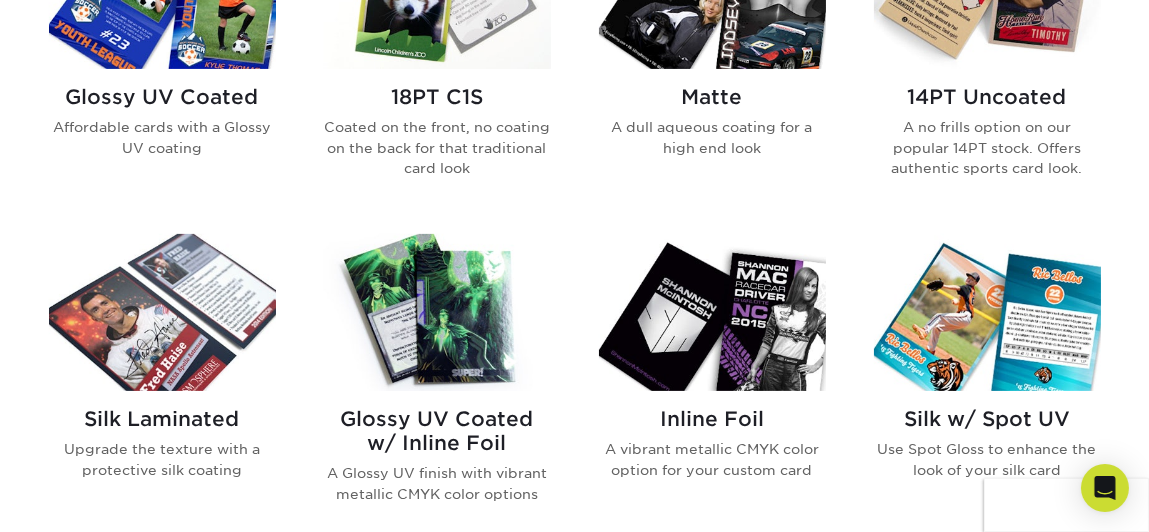 click on "Coated on the front, no coating on the back for that traditional card look" at bounding box center (437, 147) 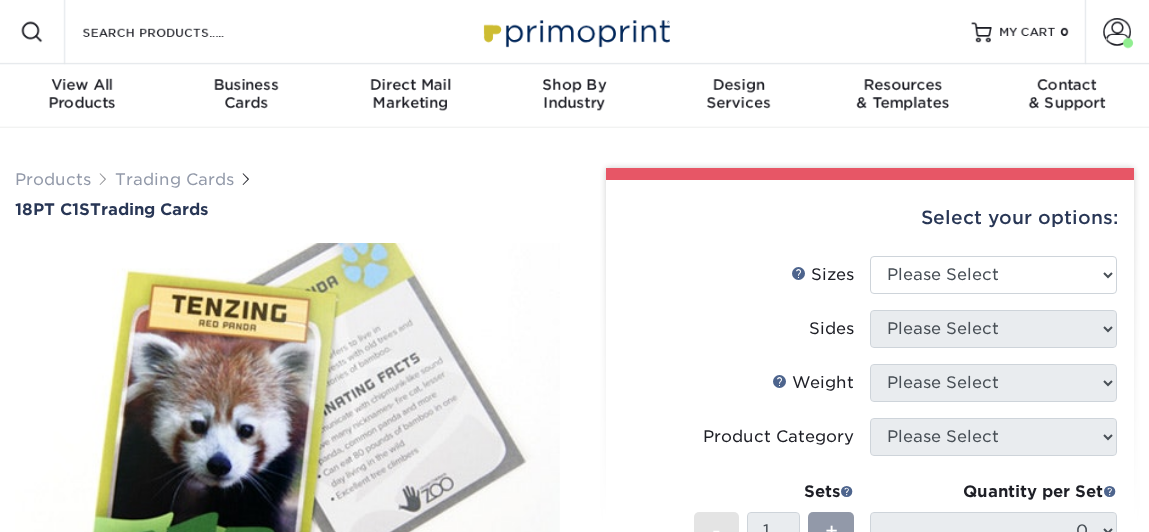 scroll, scrollTop: 0, scrollLeft: 0, axis: both 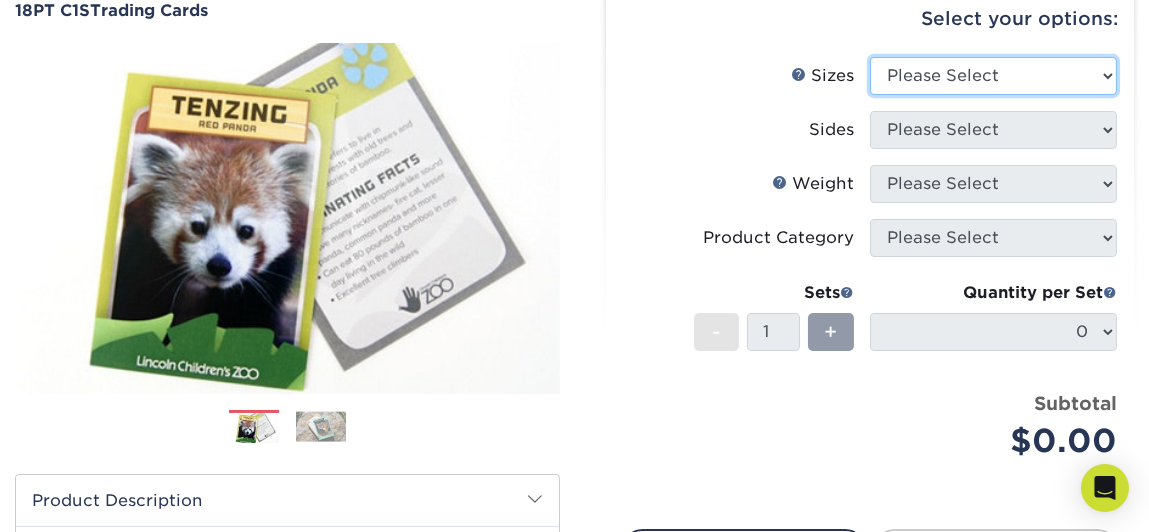 click on "Please Select
2.5" x 3.5"" at bounding box center (993, 76) 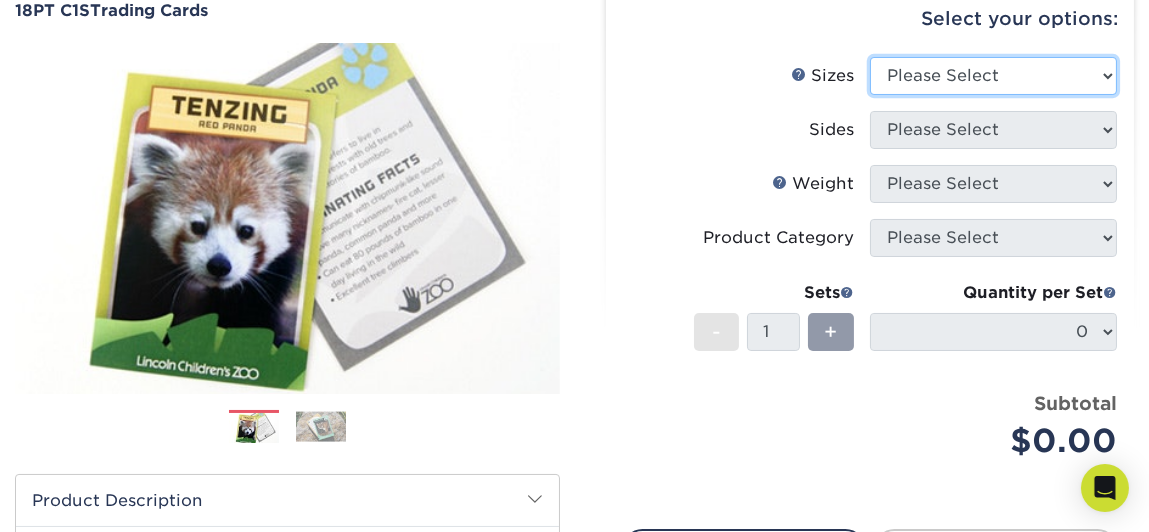 select on "2.50x3.50" 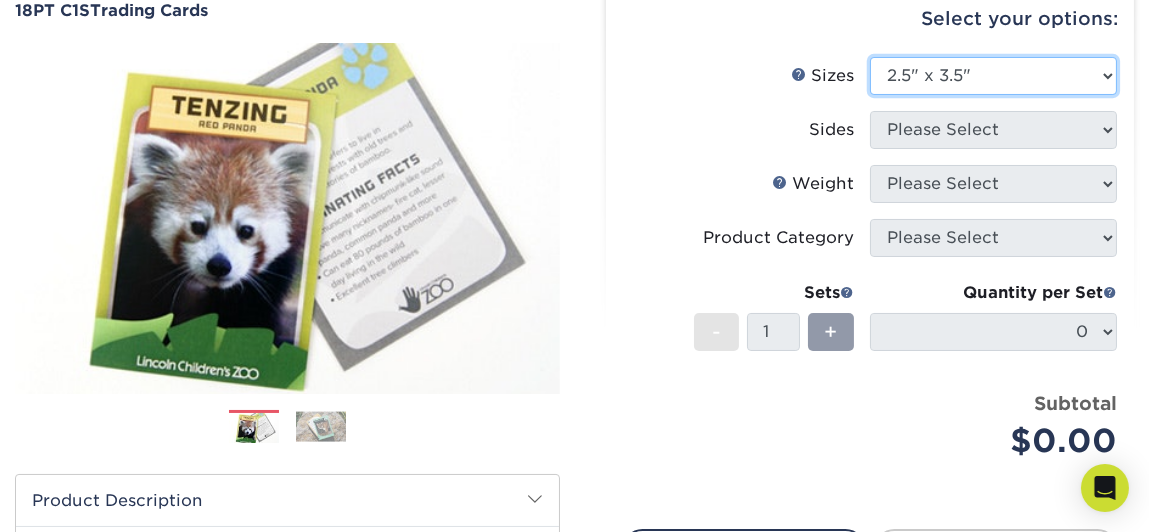 click on "Please Select
2.5" x 3.5"" at bounding box center [993, 76] 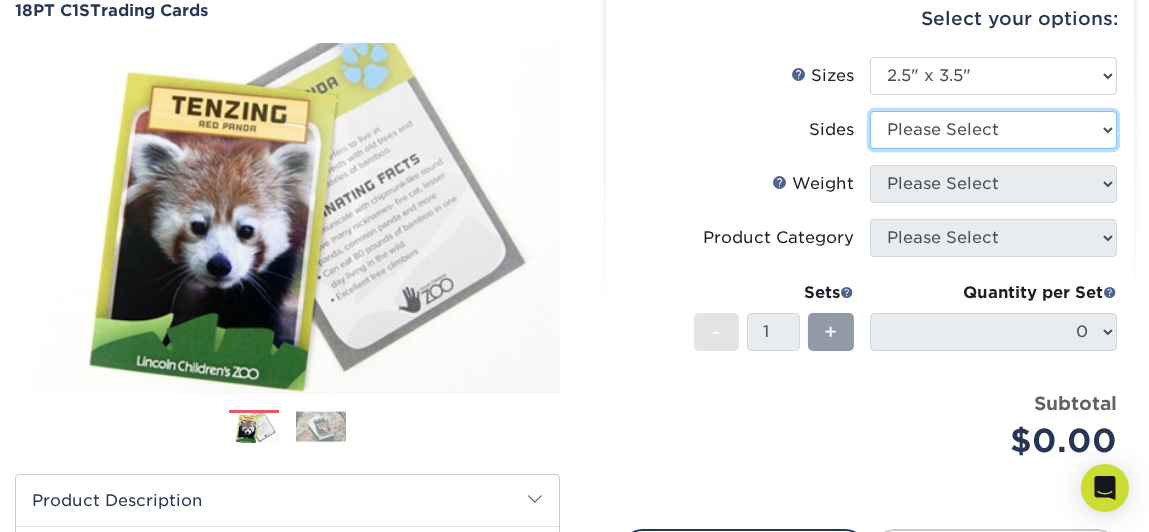 click on "Please Select Print Both Sides Print Front Only" at bounding box center (993, 130) 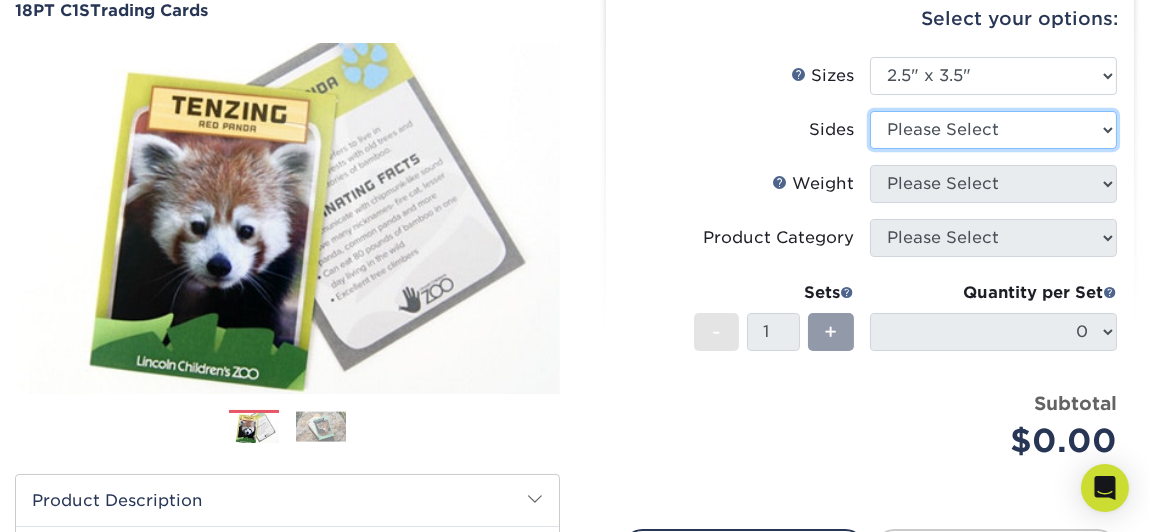 select on "13abbda7-1d64-4f25-8bb2-c179b224825d" 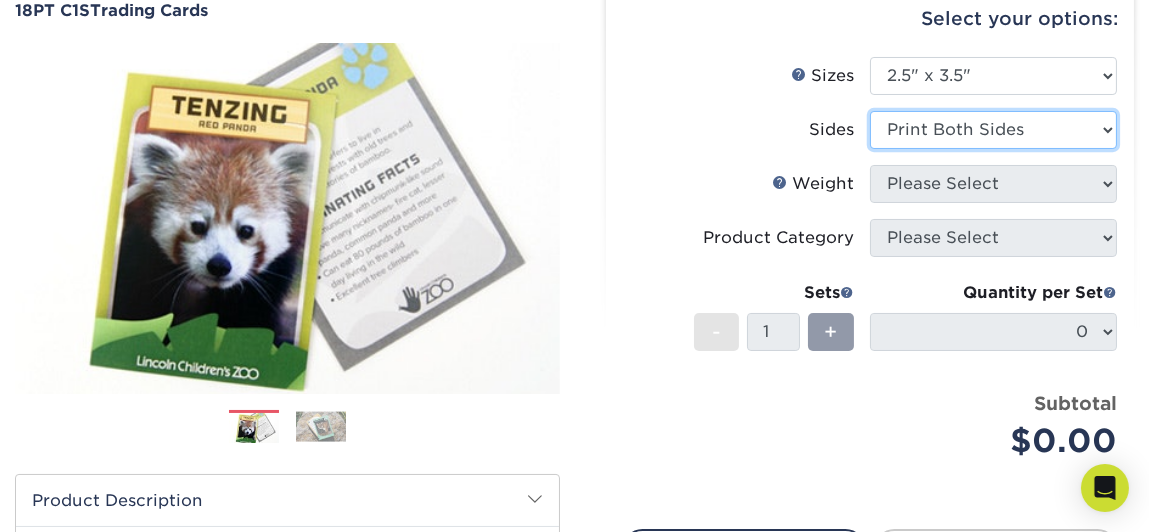 click on "Please Select Print Both Sides Print Front Only" at bounding box center [993, 130] 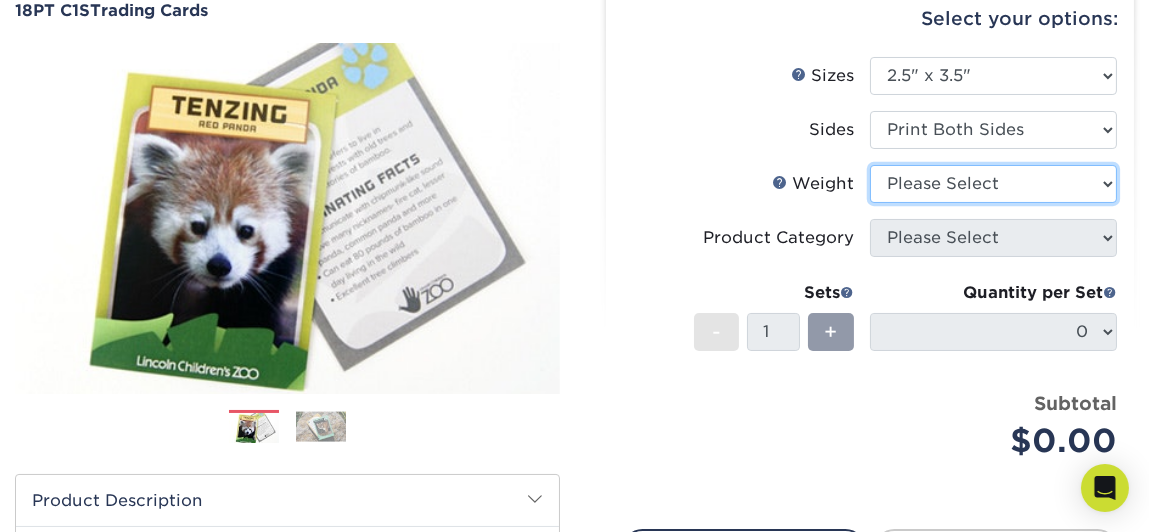 click on "Please Select 18PT C1S" at bounding box center (993, 184) 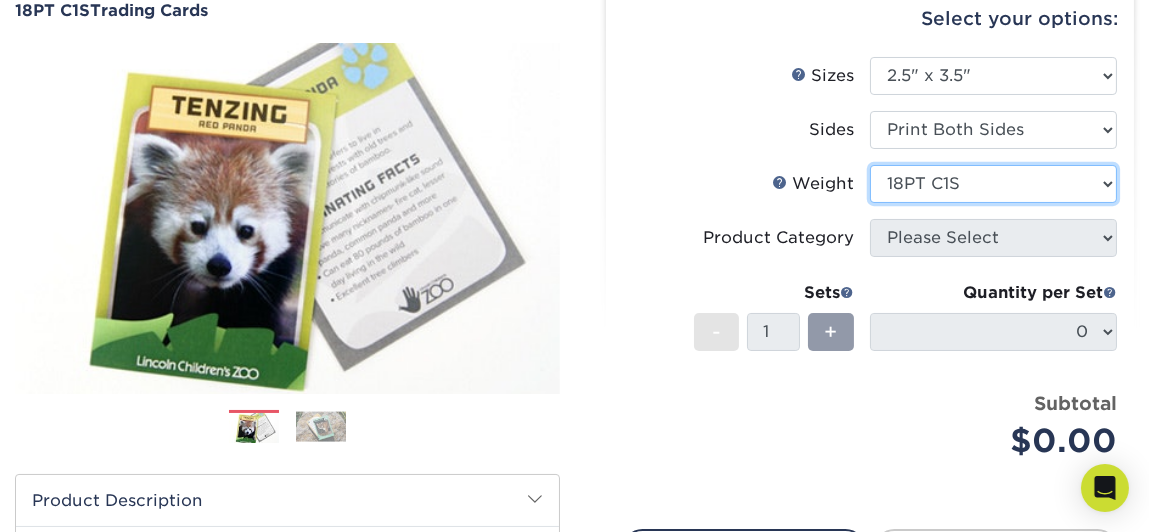 click on "Please Select 18PT C1S" at bounding box center (993, 184) 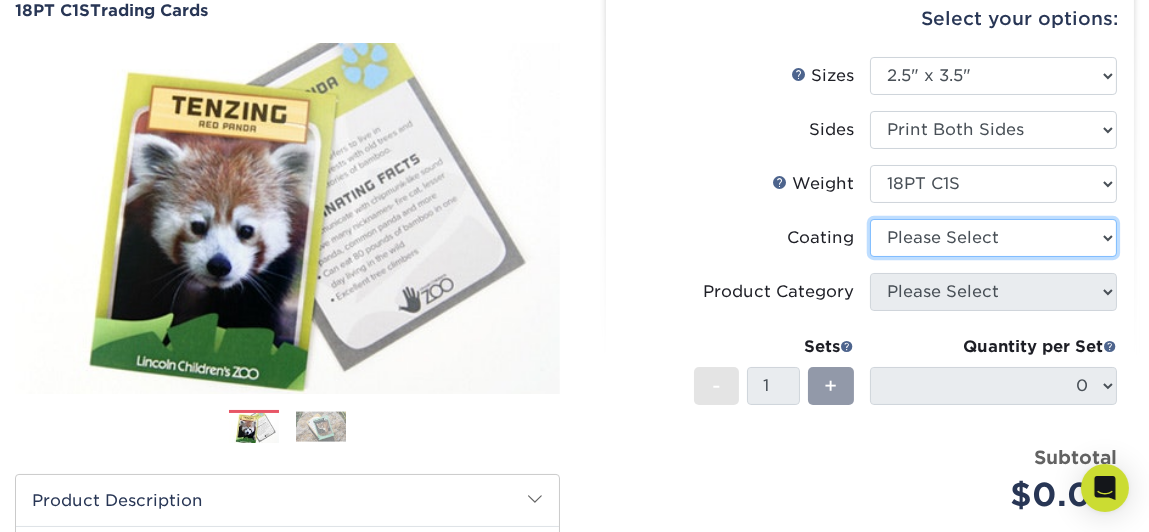 click at bounding box center (993, 238) 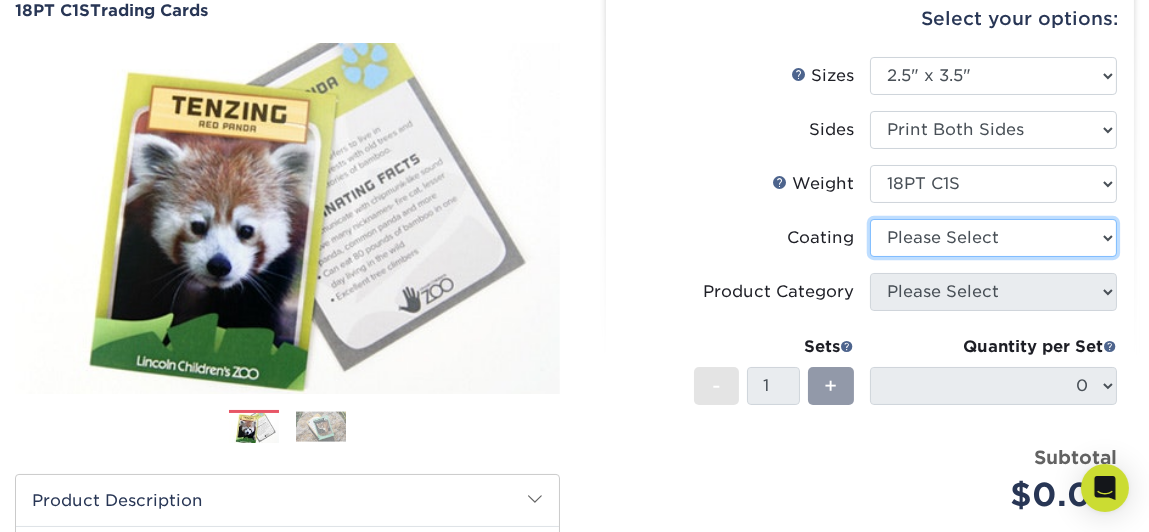 select on "1e8116af-acfc-44b1-83dc-8181aa338834" 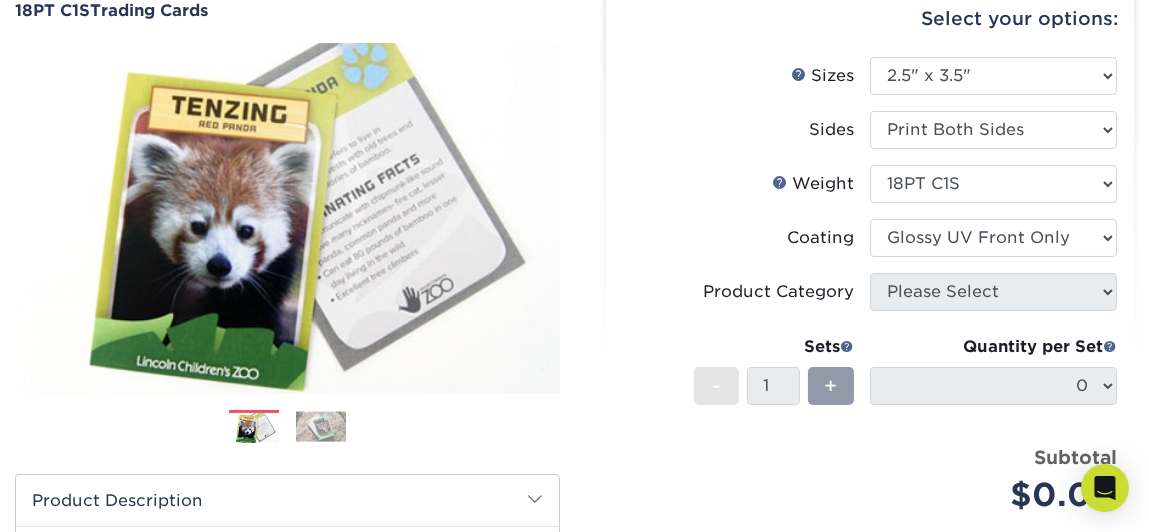 click at bounding box center [993, 238] 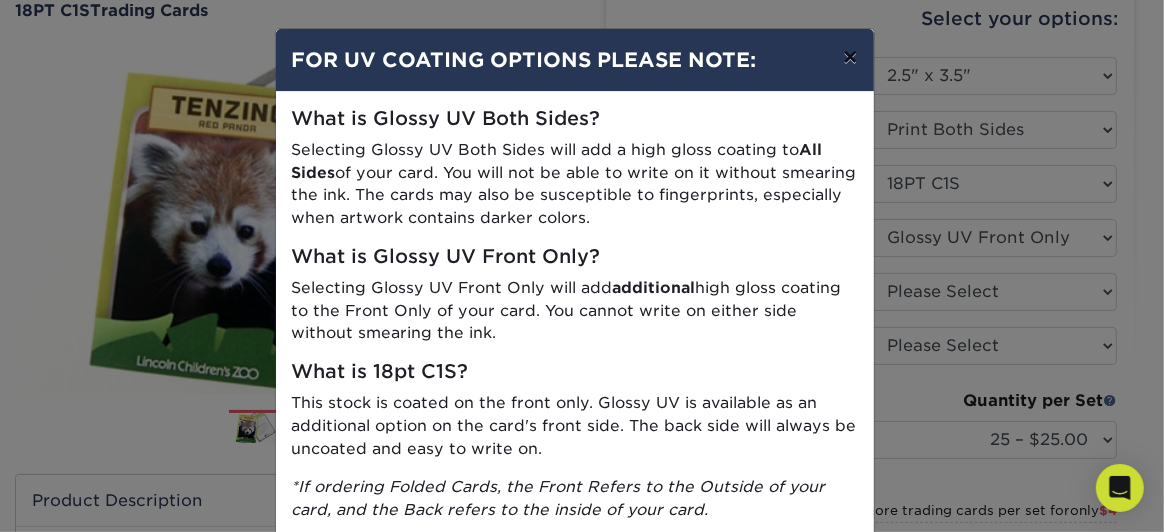 click on "×" at bounding box center (850, 57) 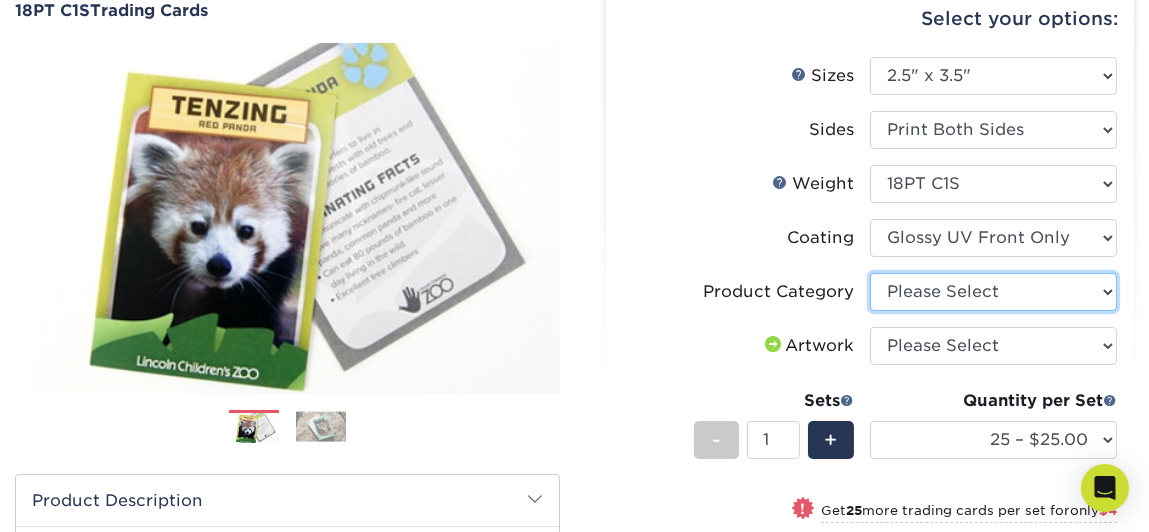 click on "Please Select Trading Cards" at bounding box center (993, 292) 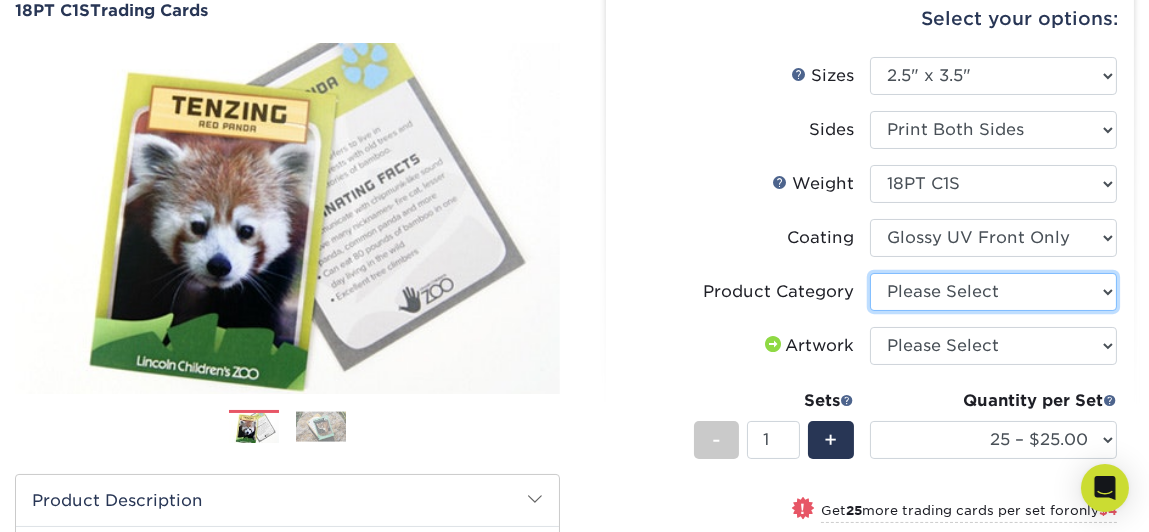 select on "c2f9bce9-36c2-409d-b101-c29d9d031e18" 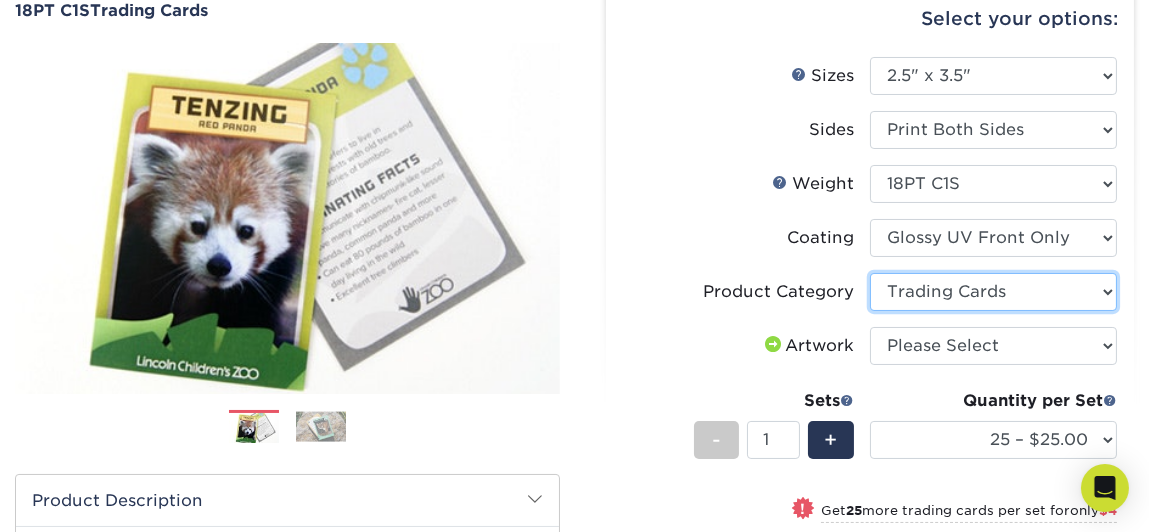 click on "Please Select Trading Cards" at bounding box center [993, 292] 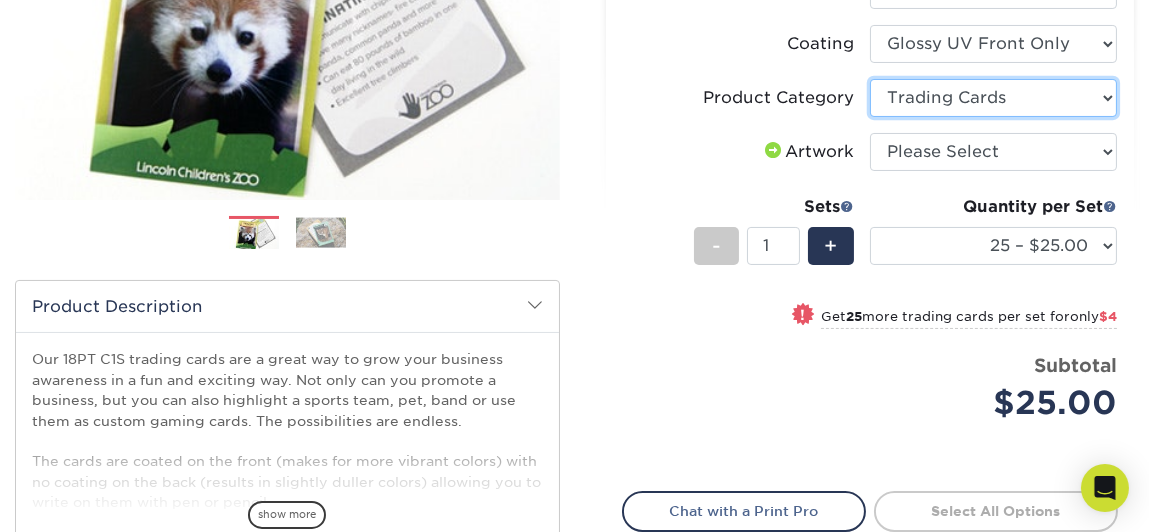 scroll, scrollTop: 399, scrollLeft: 0, axis: vertical 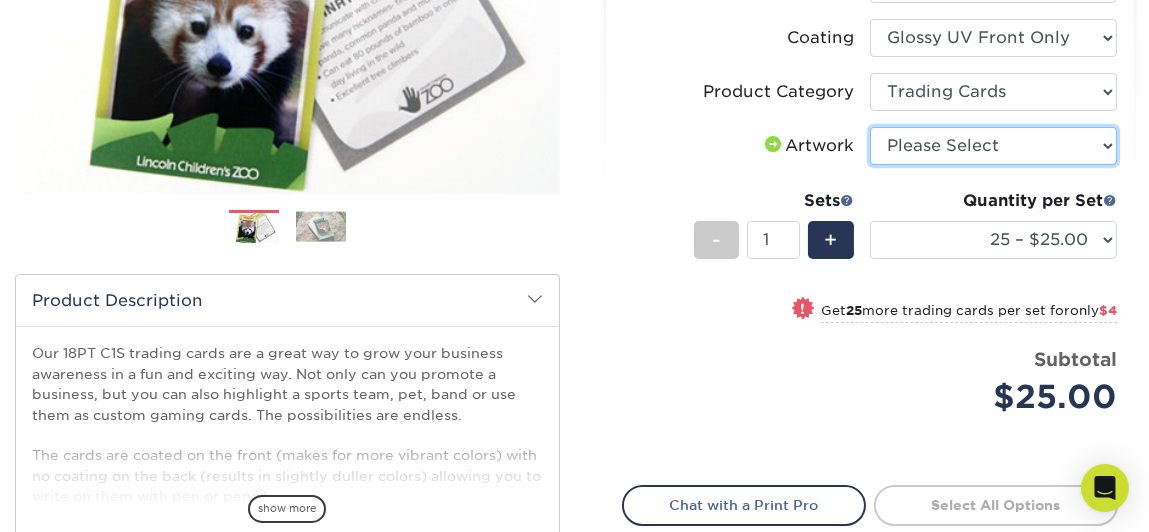 click on "Please Select I will upload files I need a design - $100" at bounding box center [993, 146] 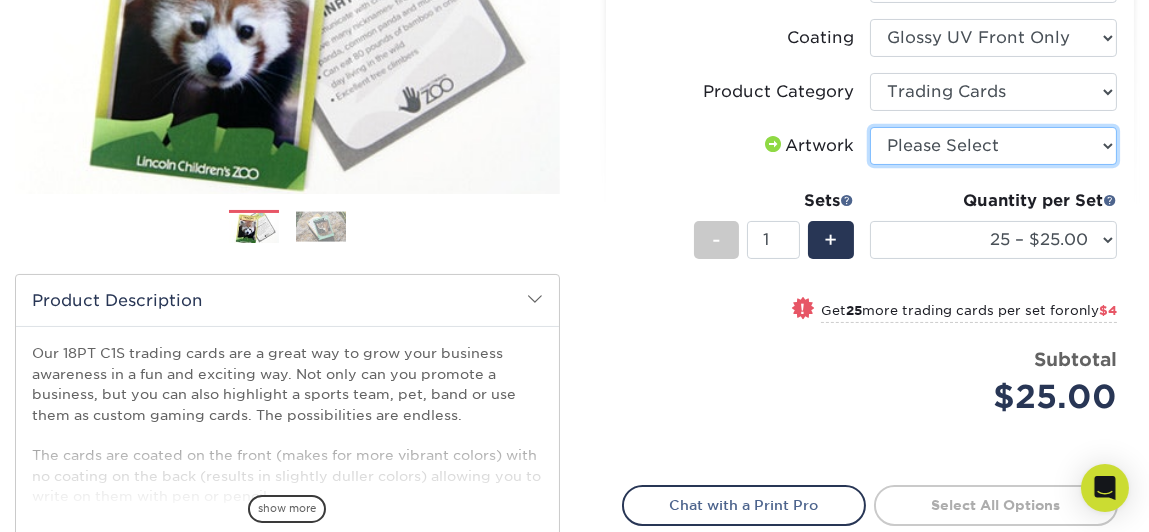 select on "upload" 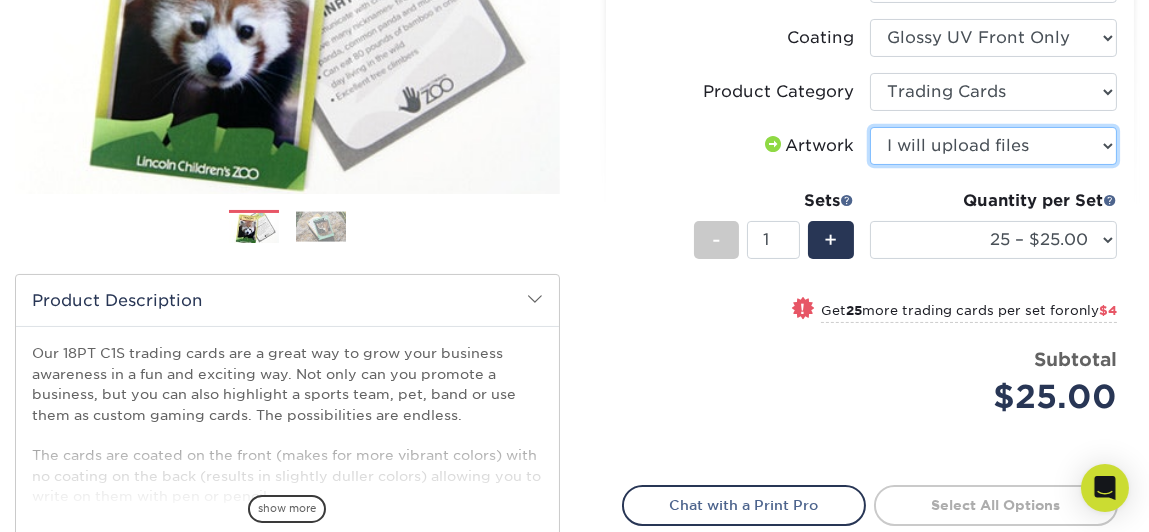 click on "Please Select I will upload files I need a design - $100" at bounding box center (993, 146) 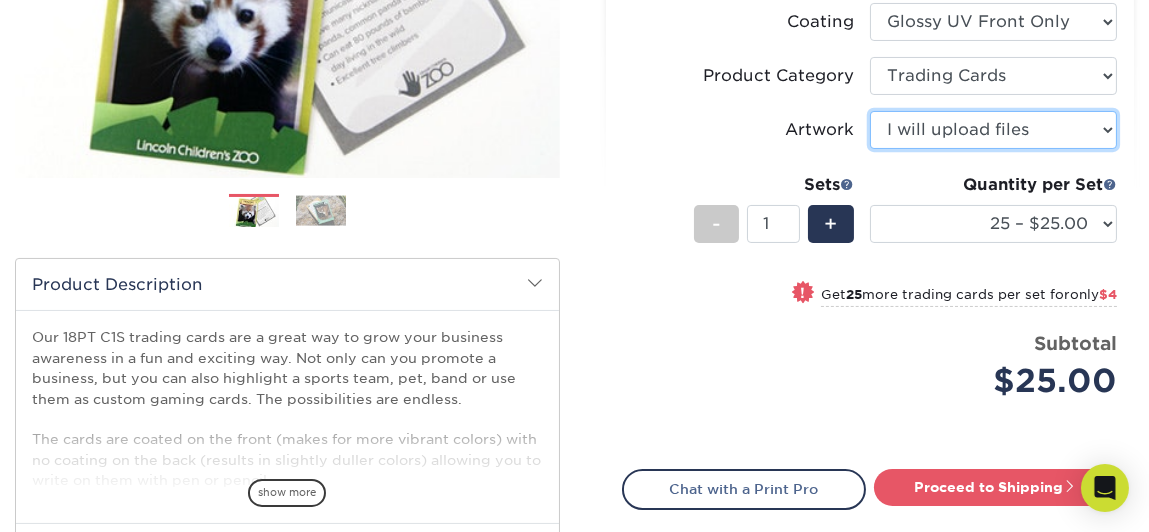 scroll, scrollTop: 499, scrollLeft: 0, axis: vertical 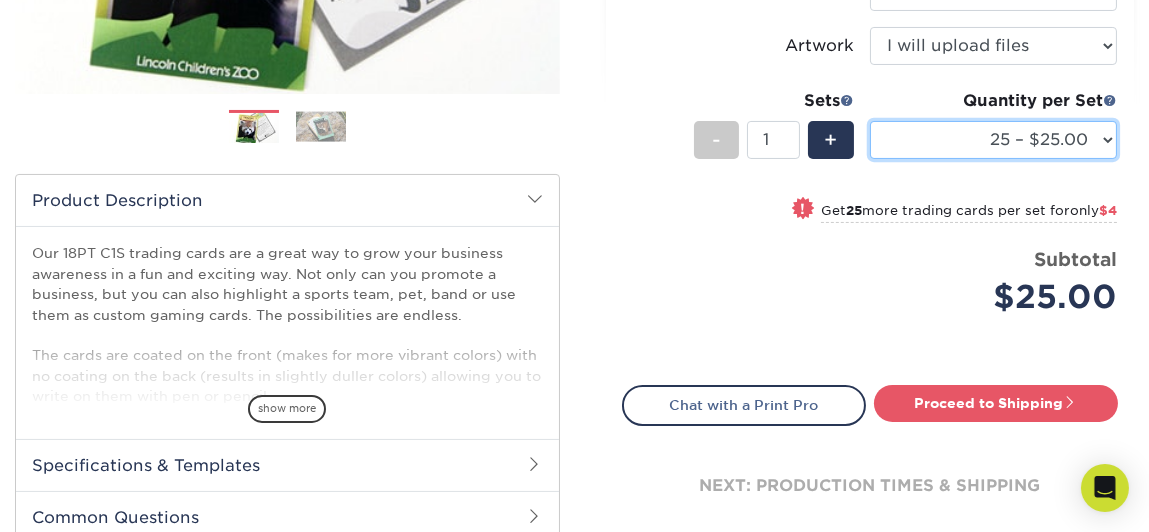 click on "25 – $25.00 50 – $29.00 75 – $37.00 100 – $41.00 250 – $48.00 500 – $58.00 1000 – $78.00 2500 – $155.00 5000 – $212.00 10000 – $413.00 15000 – $611.00 20000 – $813.00 25000 – $994.00" at bounding box center (993, 140) 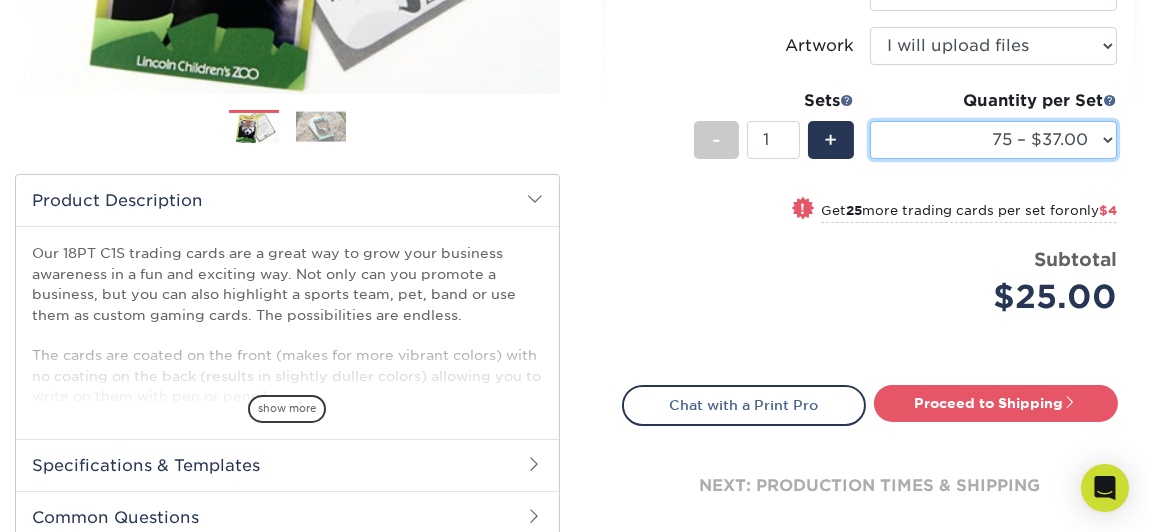 click on "25 – $25.00 50 – $29.00 75 – $37.00 100 – $41.00 250 – $48.00 500 – $58.00 1000 – $78.00 2500 – $155.00 5000 – $212.00 10000 – $413.00 15000 – $611.00 20000 – $813.00 25000 – $994.00" at bounding box center (993, 140) 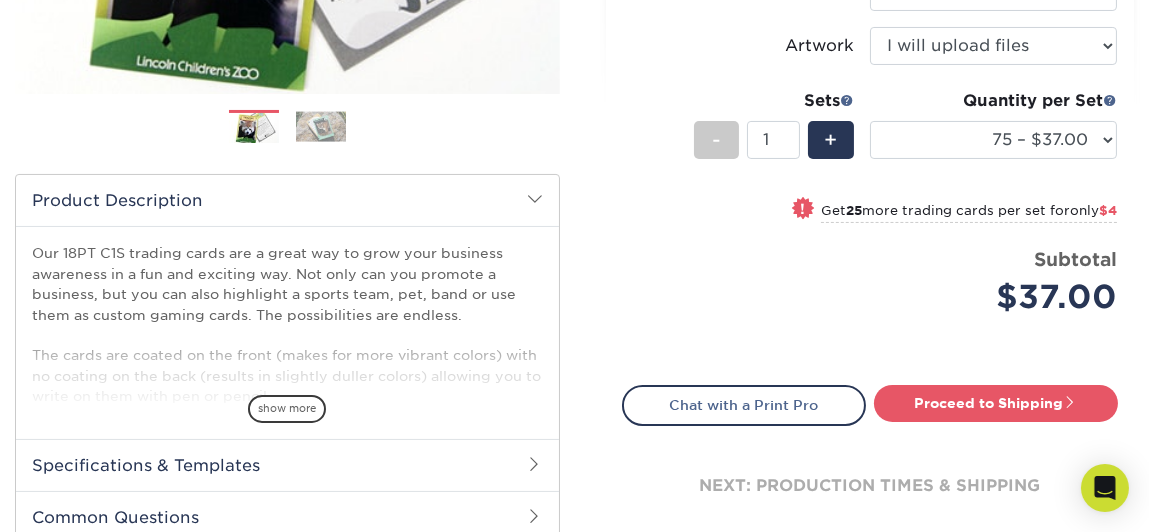click on "$4" at bounding box center (1108, 210) 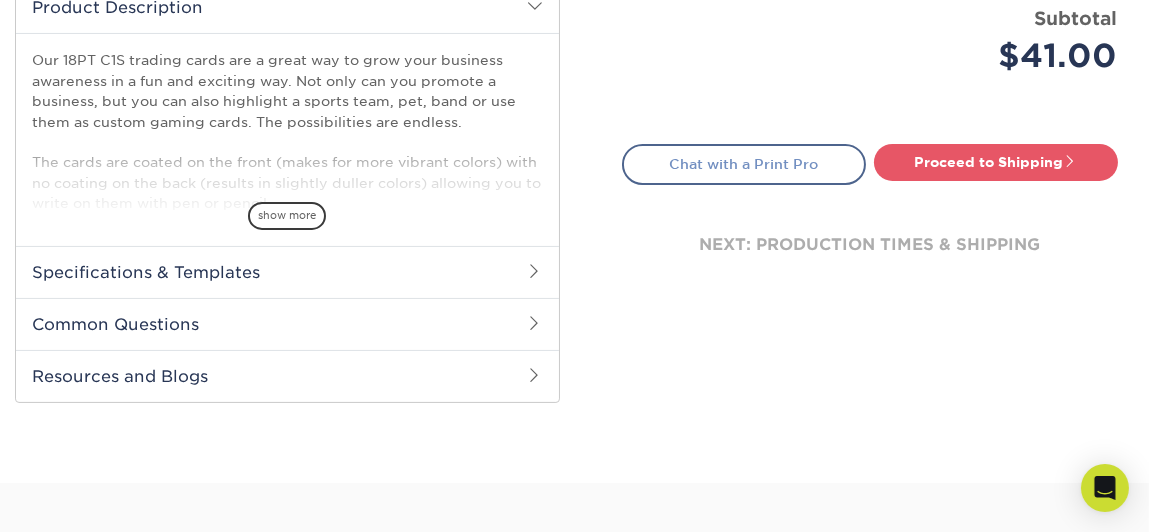 scroll, scrollTop: 699, scrollLeft: 0, axis: vertical 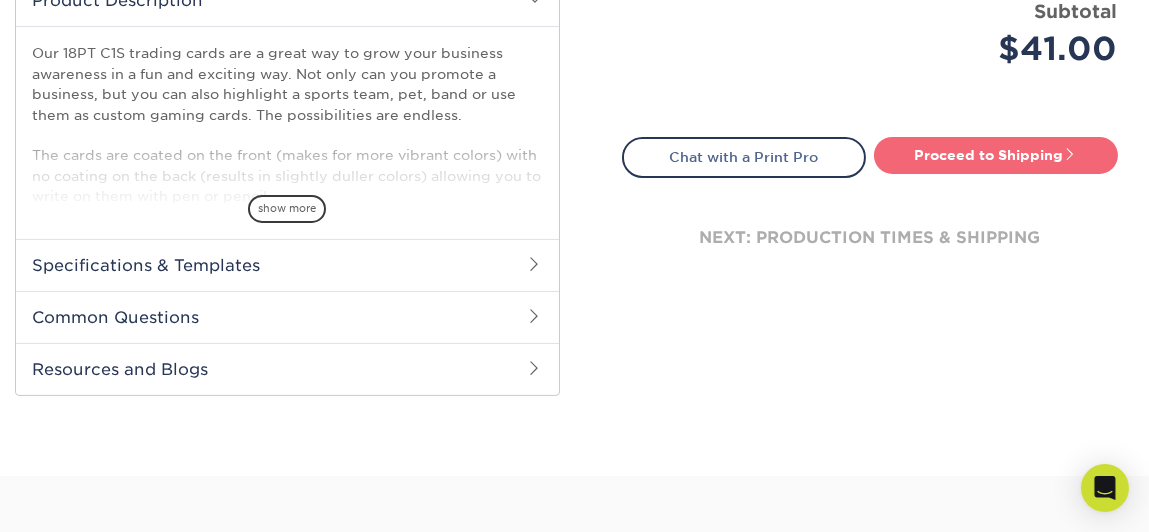 click on "Proceed to Shipping" at bounding box center [996, 155] 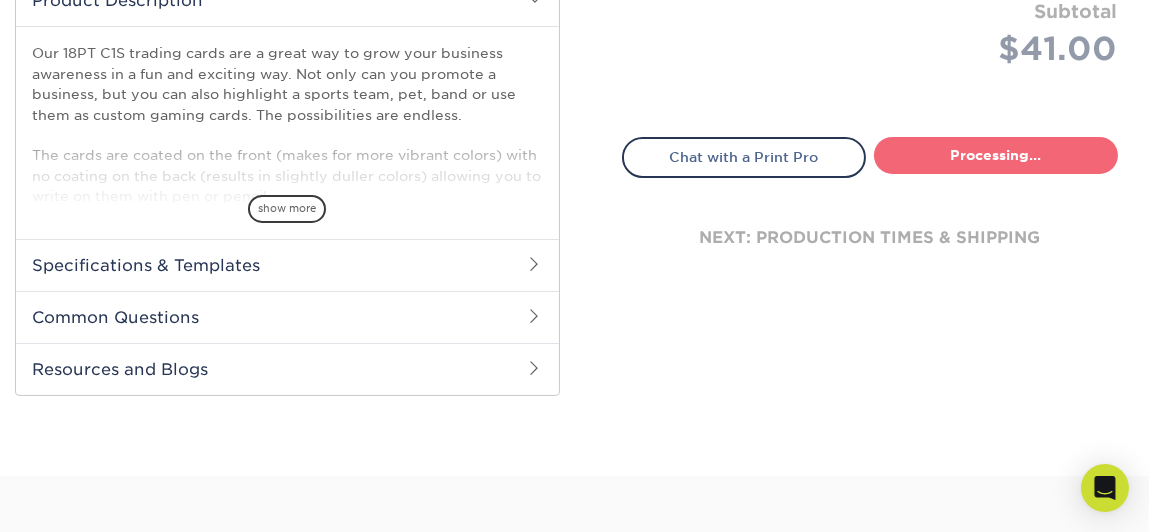 select on "112ffa23-9d02-4f11-8dd7-e63311db5207" 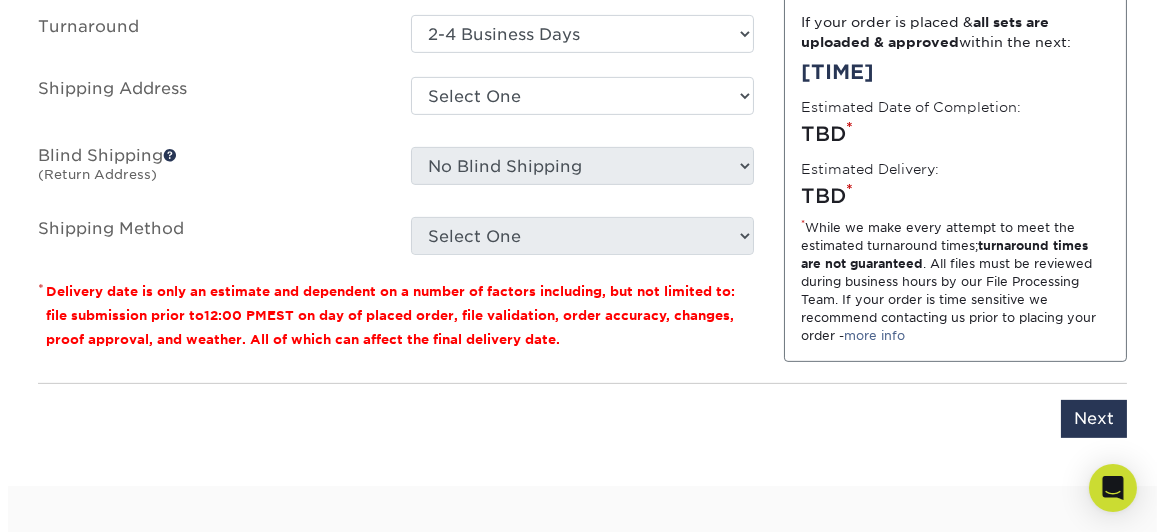 scroll, scrollTop: 1364, scrollLeft: 0, axis: vertical 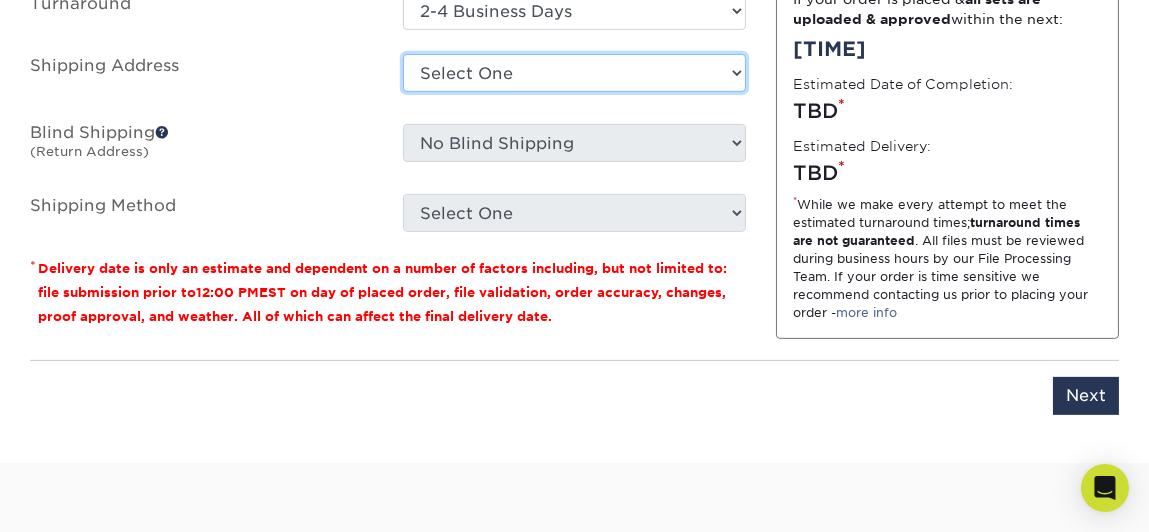 click on "Select One
+ Add New Address" at bounding box center [574, 73] 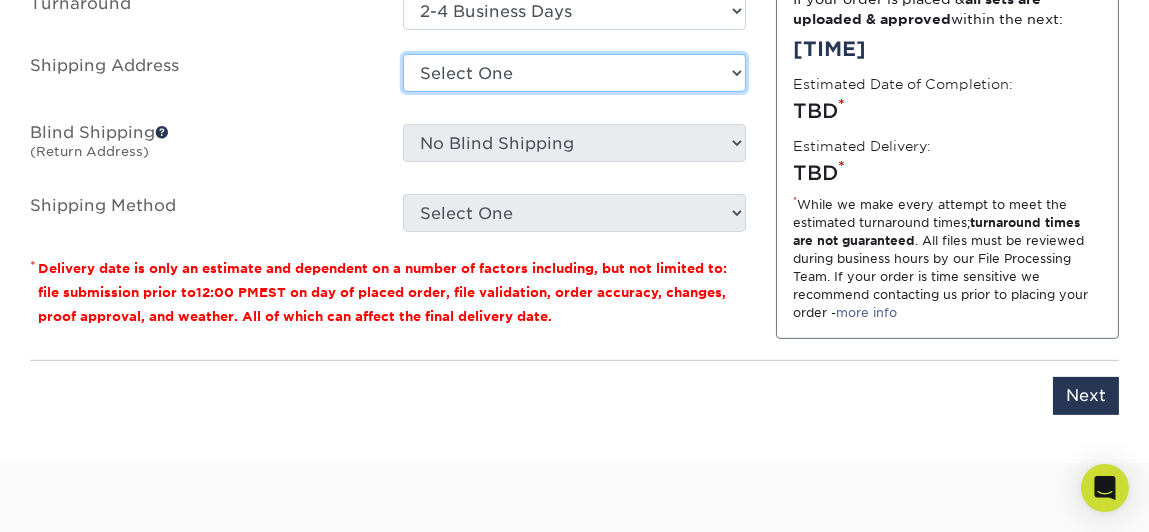 select on "newaddress" 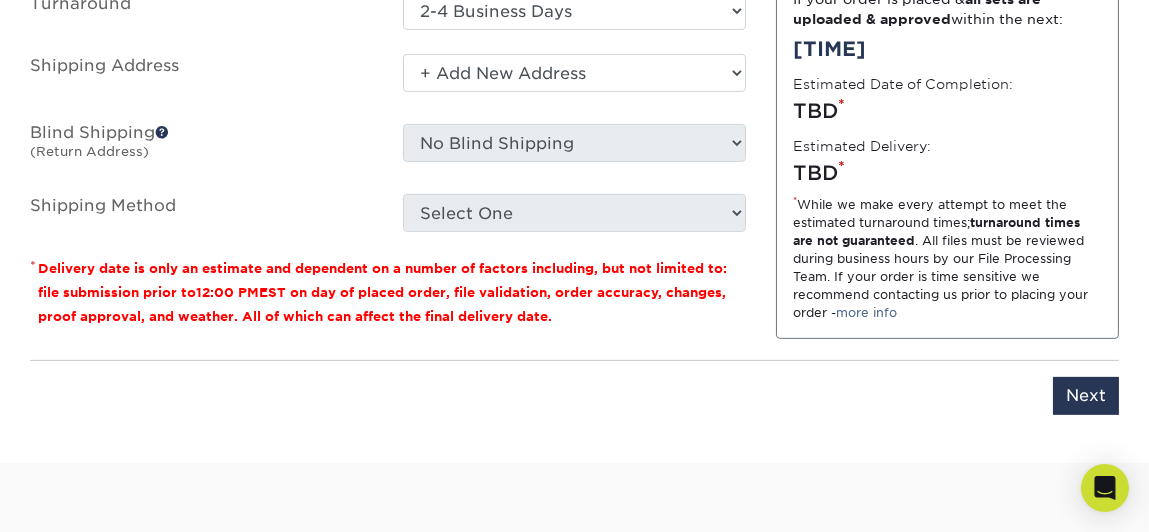 click on "Select One
+ Add New Address" at bounding box center [574, 73] 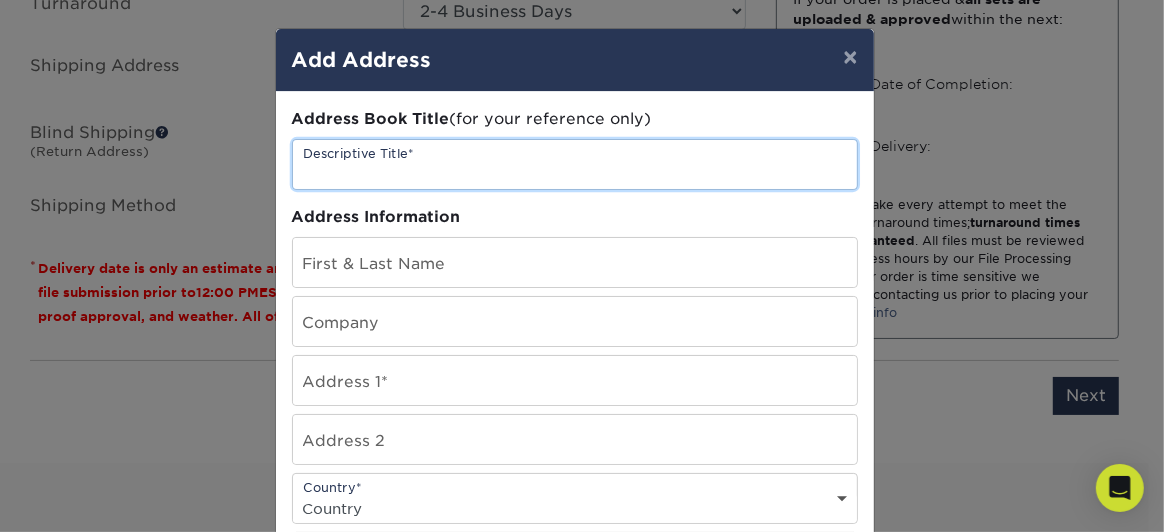 click at bounding box center (575, 164) 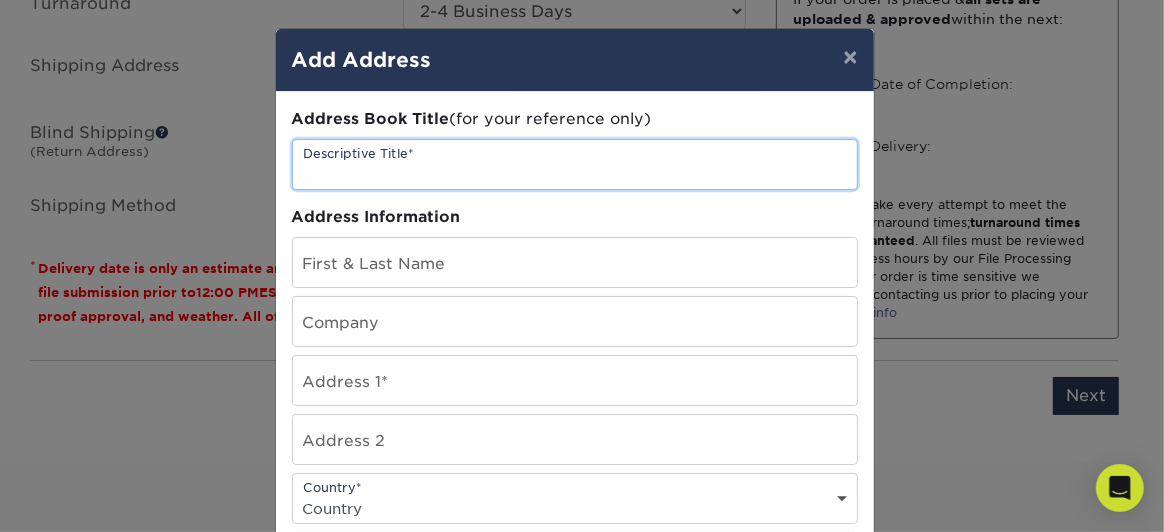 type on "Dio Trading Cards" 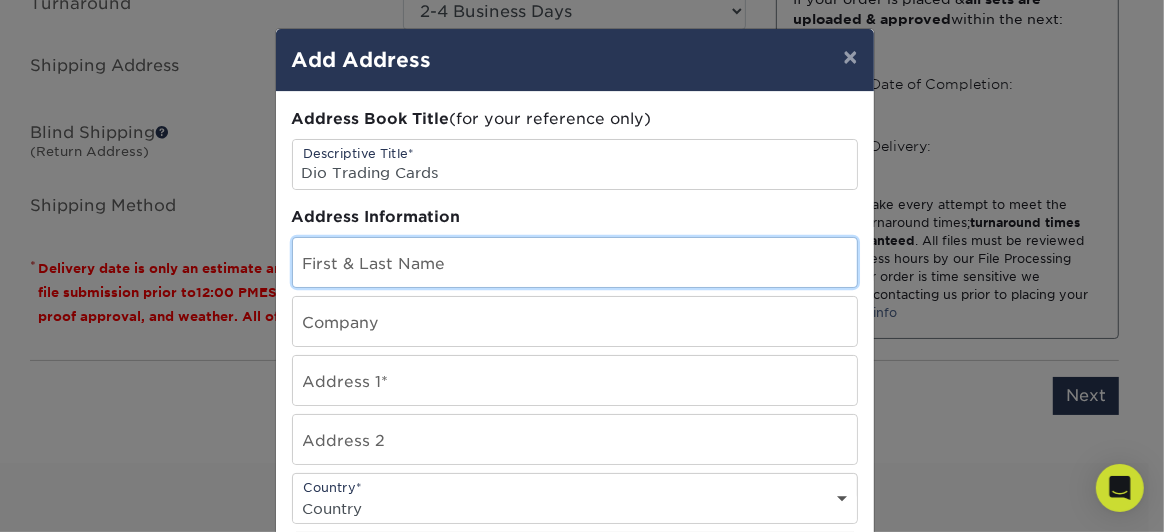 click at bounding box center (575, 262) 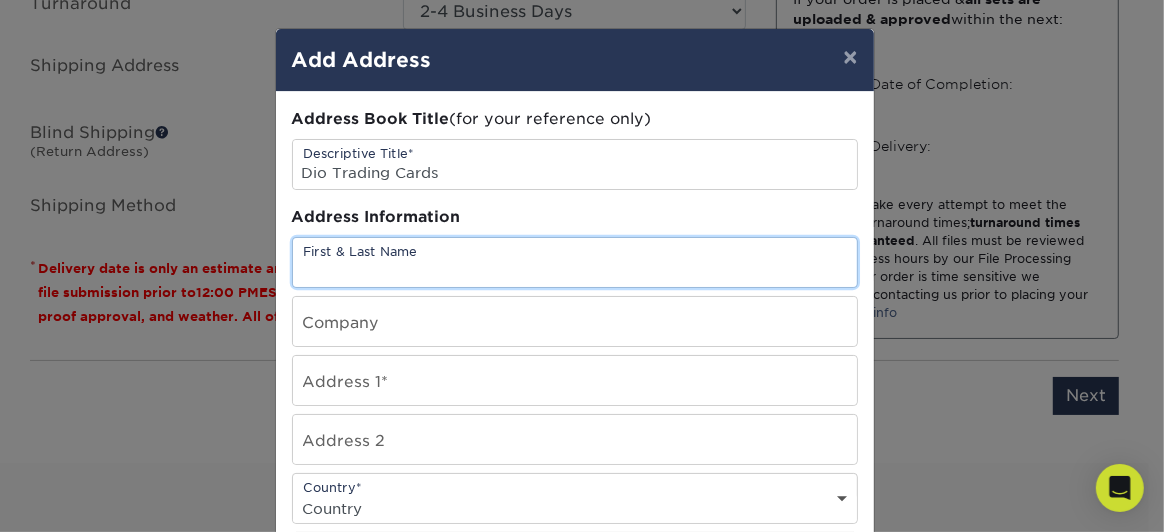 type on "Brandi MacPhee" 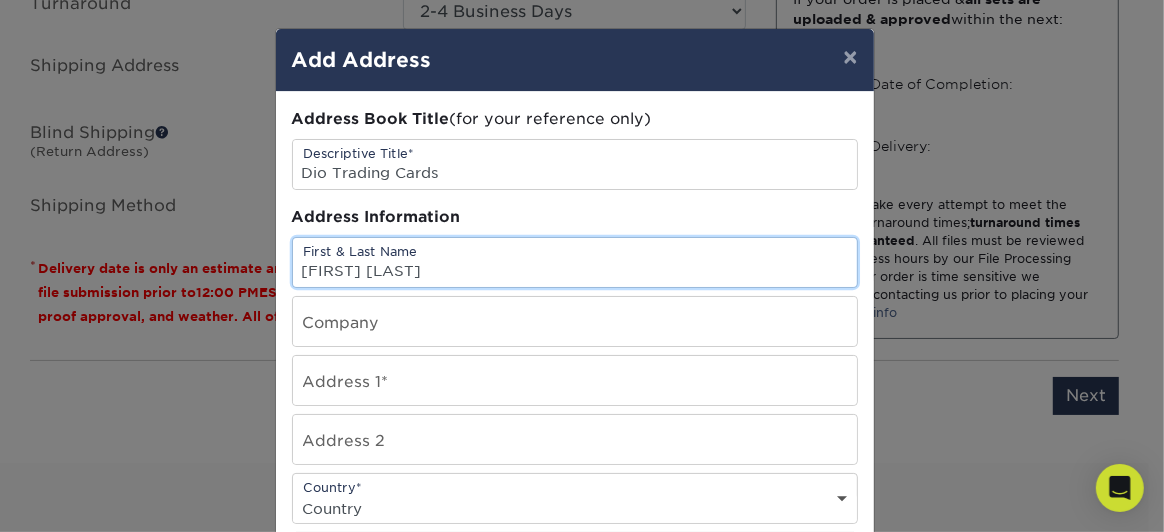 type on "7705 Mission Heights Drive" 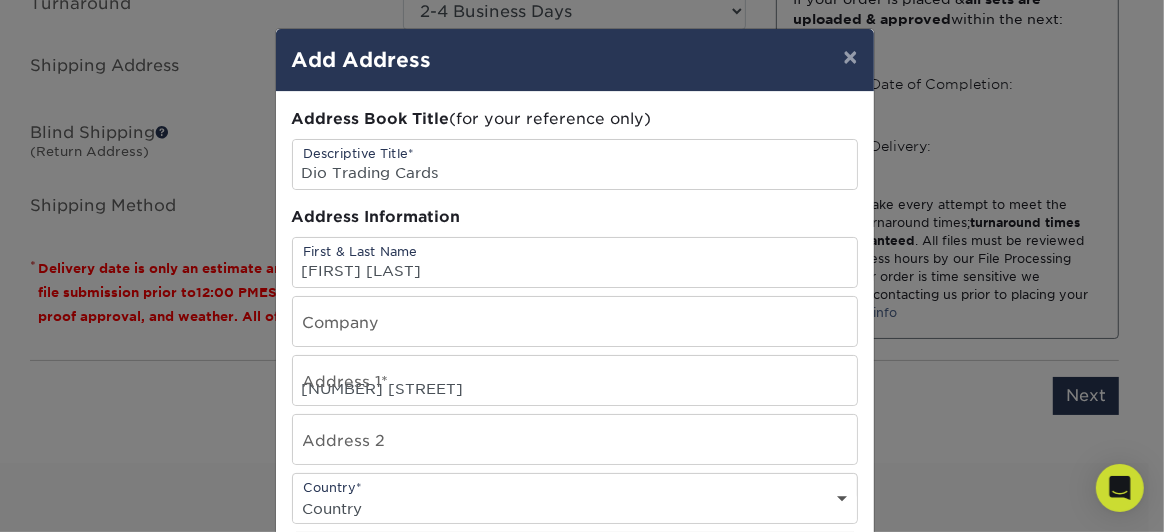 select on "CA" 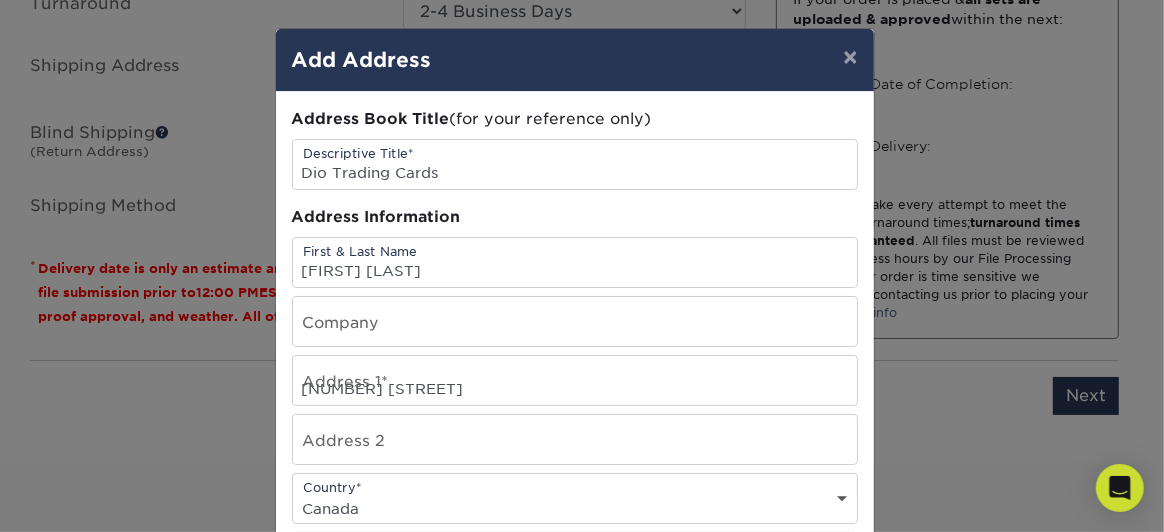 type on "Grande Prairie" 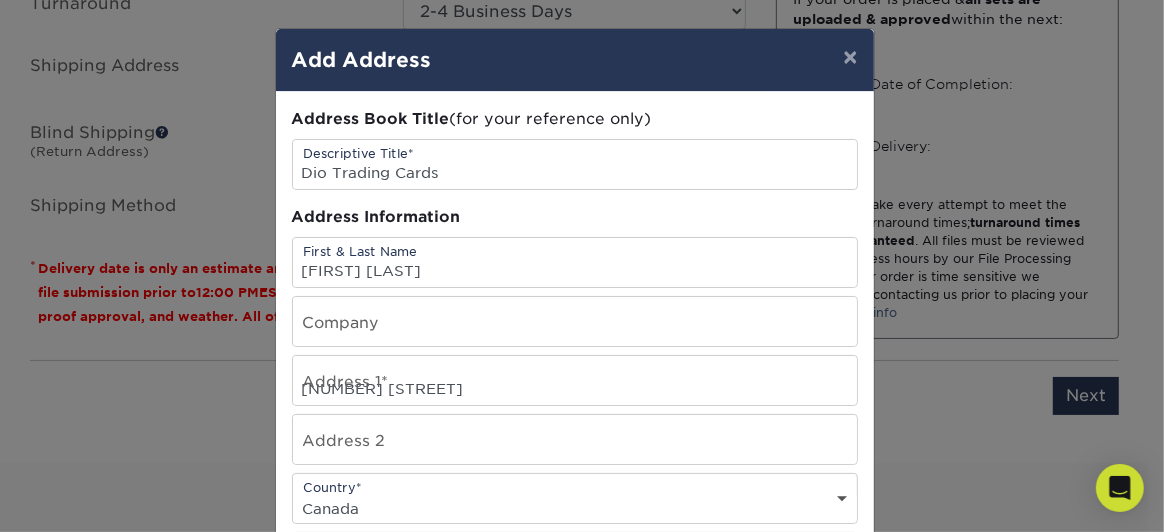 type on "2507198466" 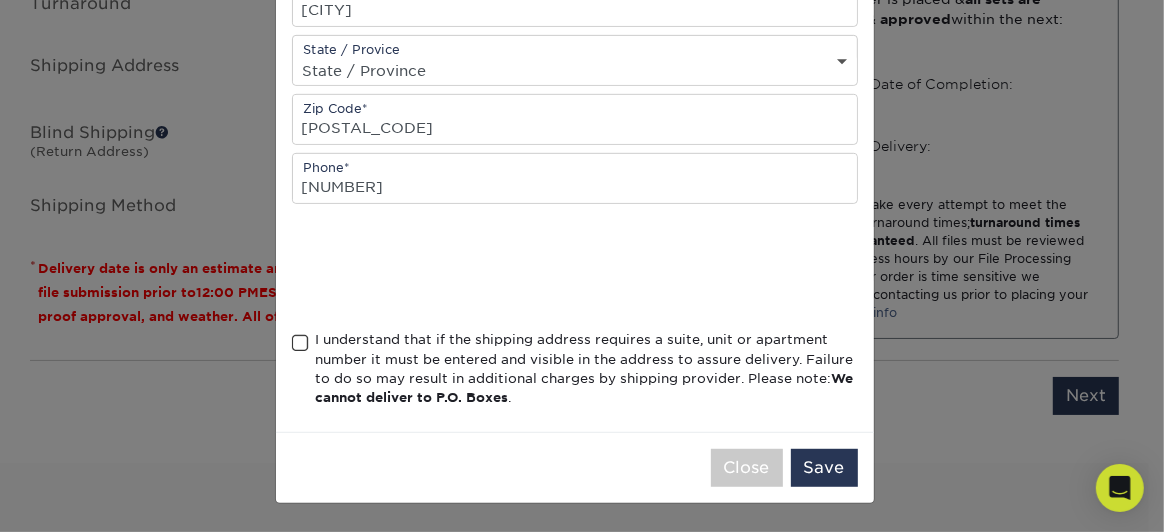 scroll, scrollTop: 796, scrollLeft: 0, axis: vertical 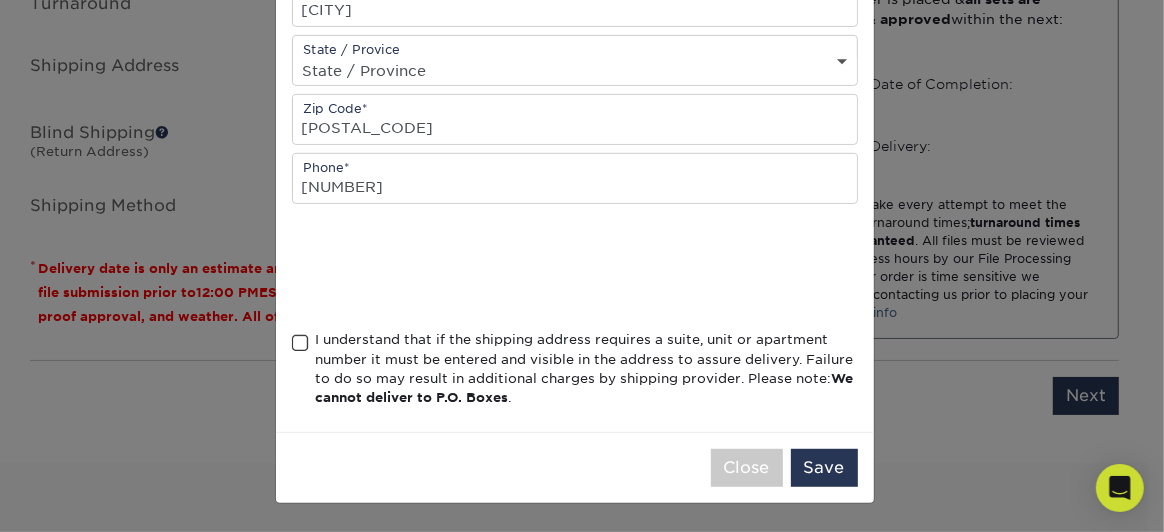 click at bounding box center (300, 343) 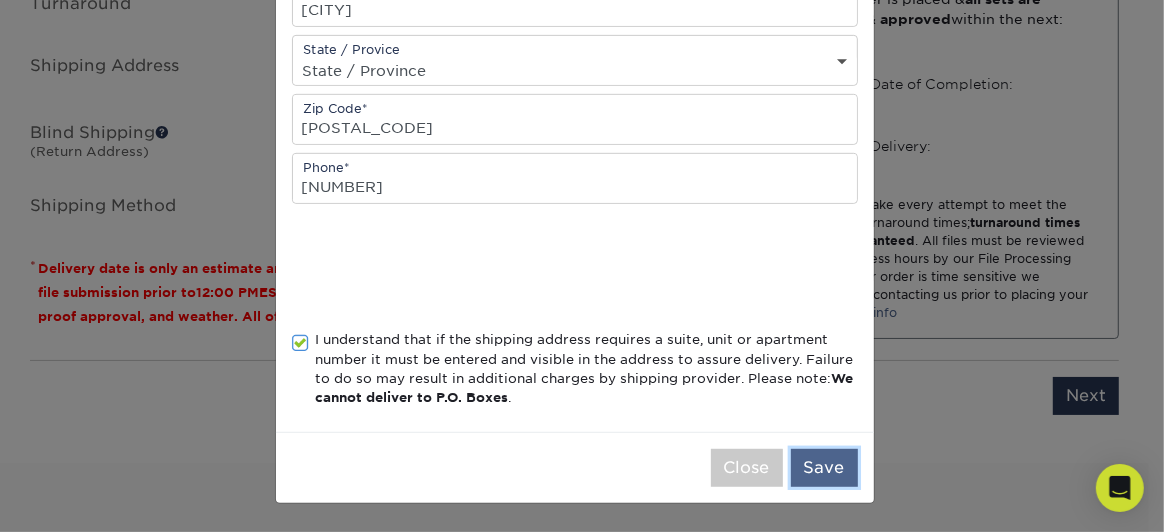 click on "Save" at bounding box center [824, 468] 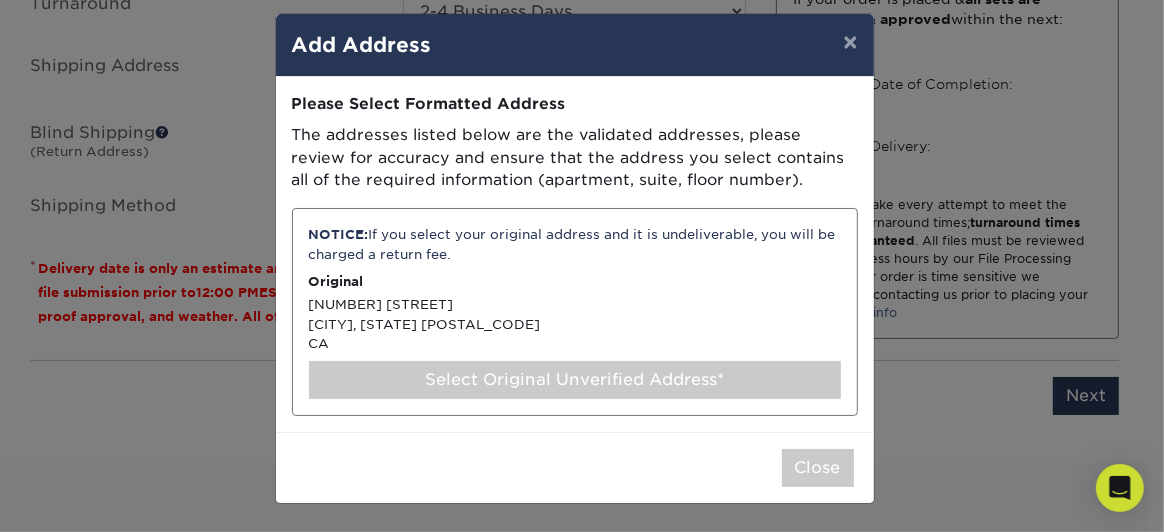 scroll, scrollTop: 173, scrollLeft: 0, axis: vertical 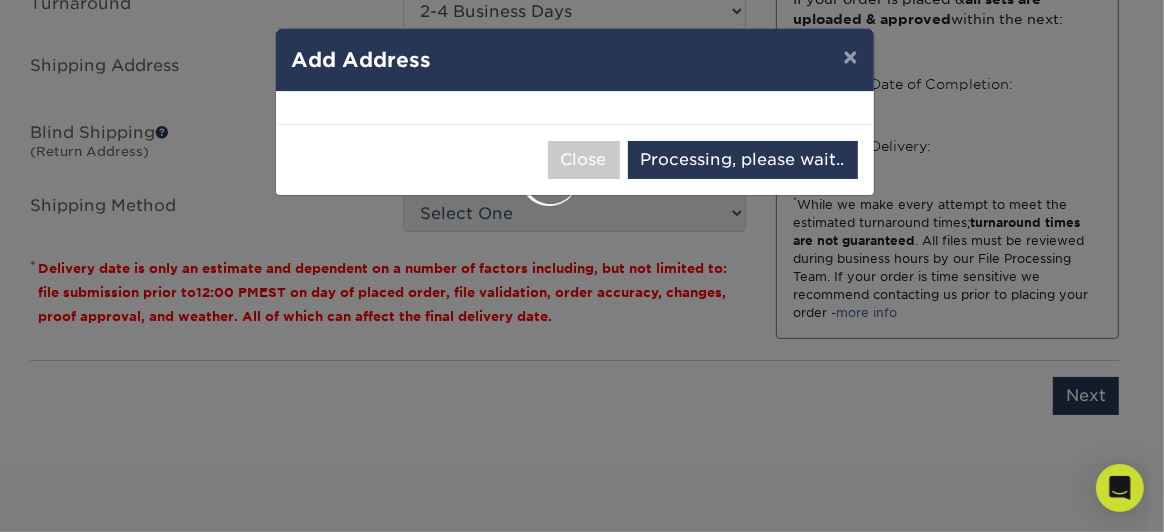 select on "284711" 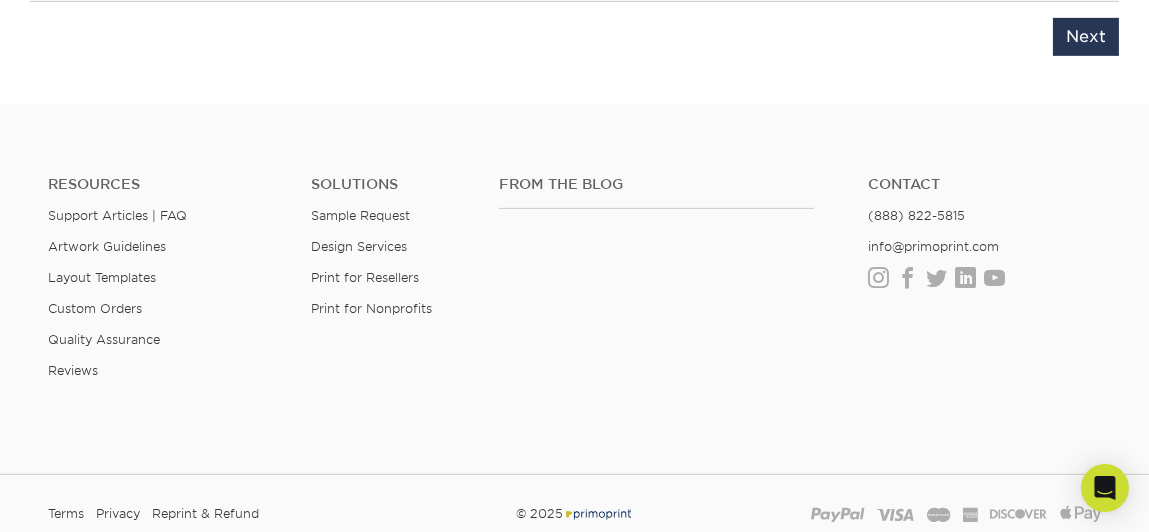 scroll, scrollTop: 1764, scrollLeft: 0, axis: vertical 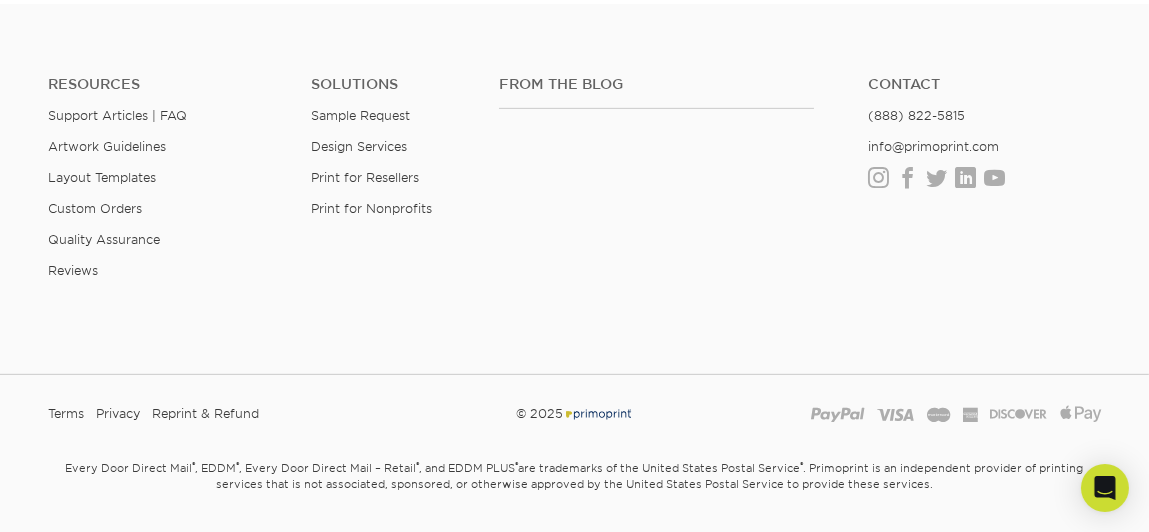 click on "Next" at bounding box center [1086, -63] 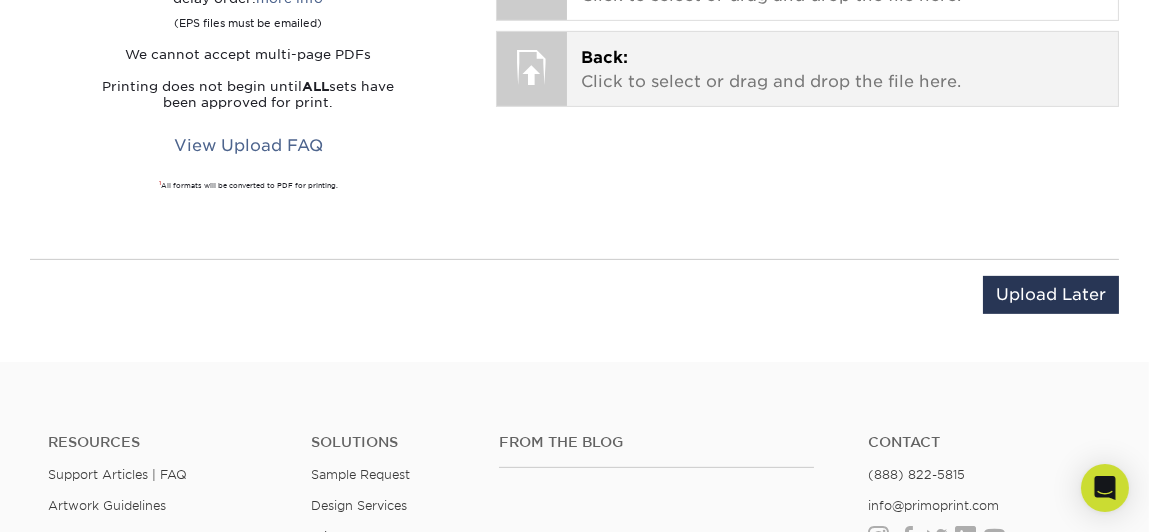 scroll, scrollTop: 1464, scrollLeft: 0, axis: vertical 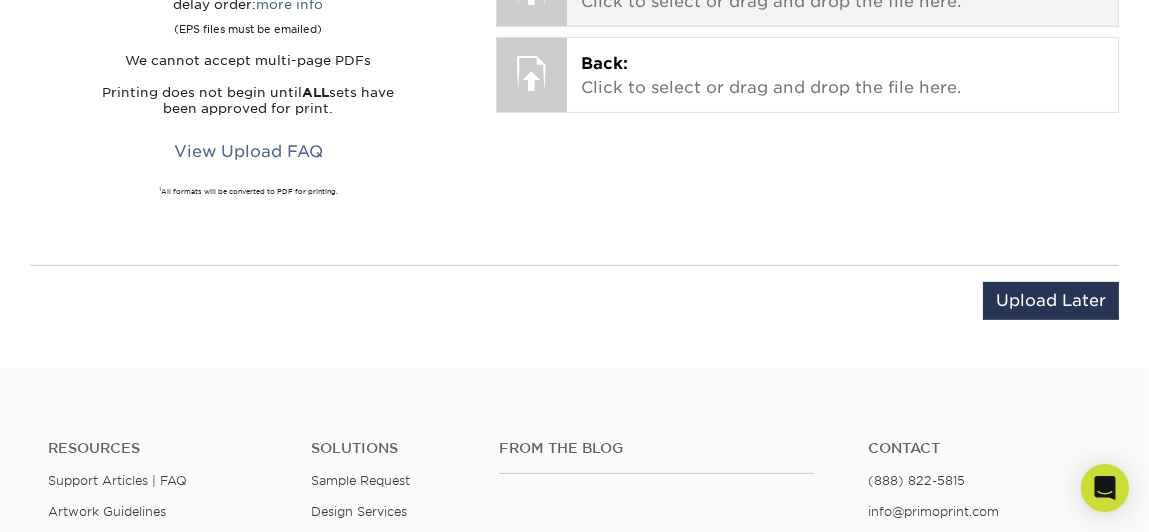 click on "Front: Click to select or drag and drop the file here." at bounding box center (842, -10) 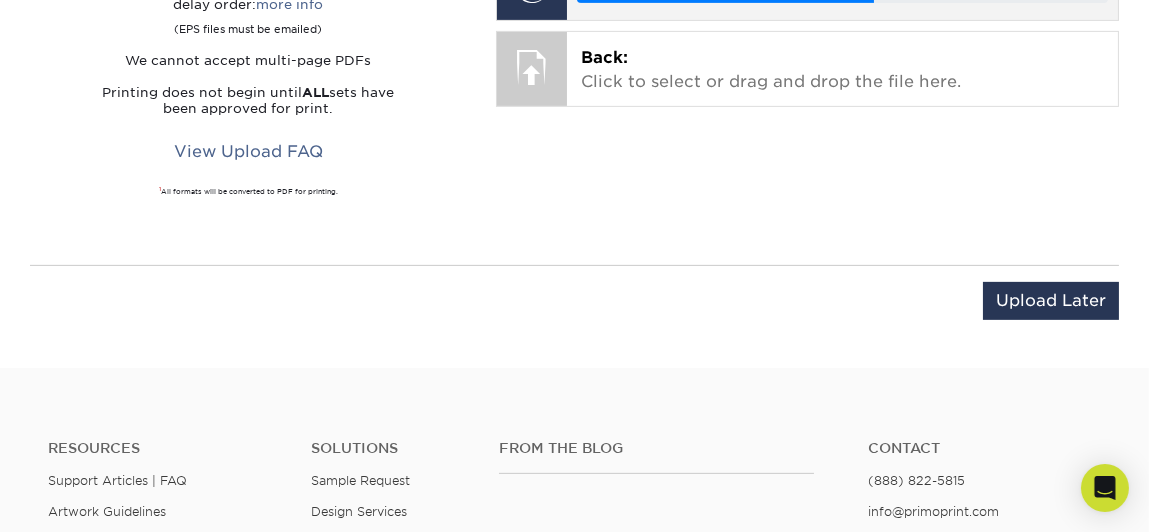 click at bounding box center [532, -13] 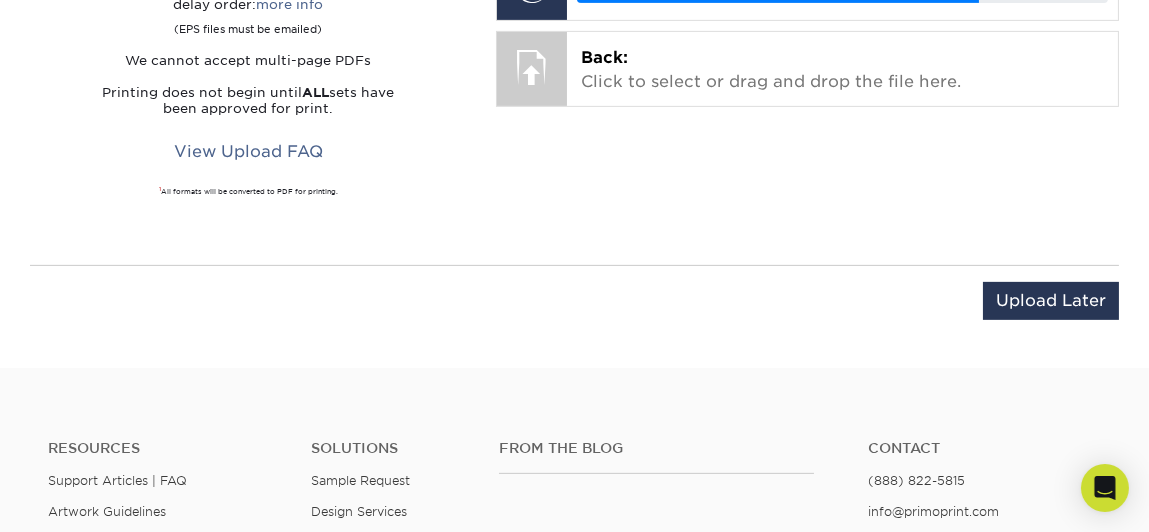 drag, startPoint x: 550, startPoint y: 232, endPoint x: 470, endPoint y: 401, distance: 186.9786 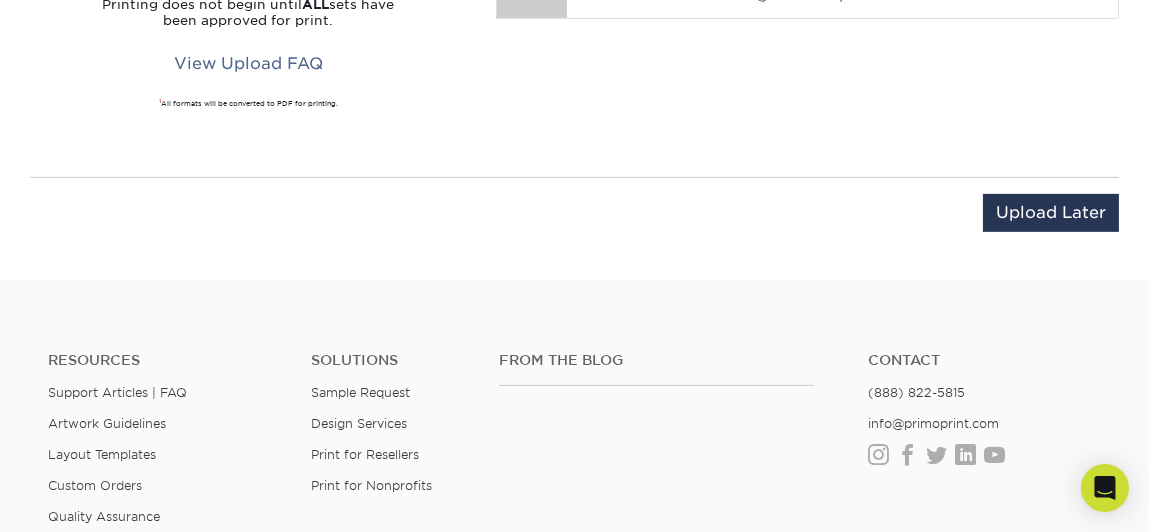 scroll, scrollTop: 1464, scrollLeft: 0, axis: vertical 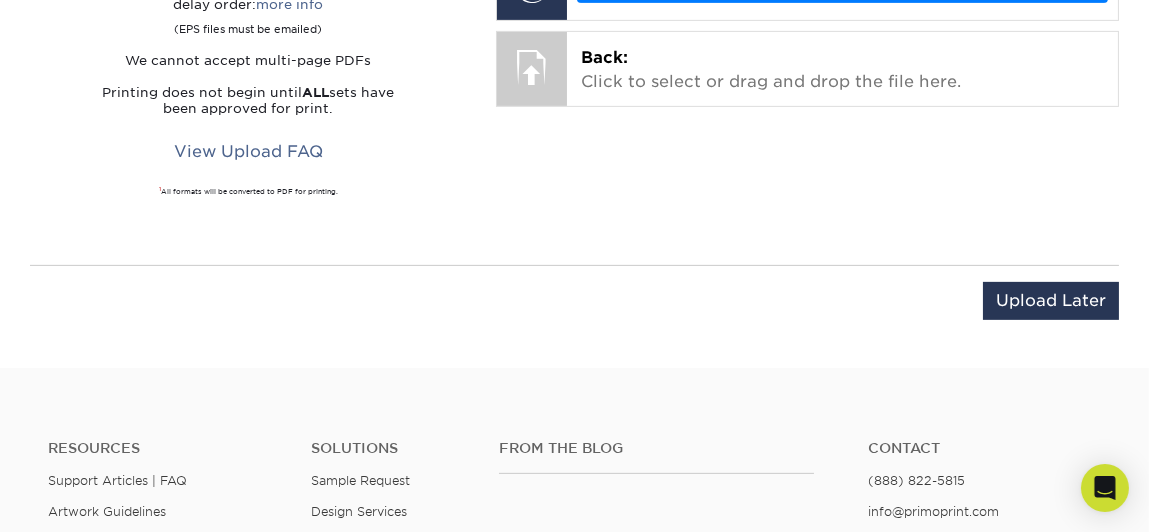 click at bounding box center [1084, -85] 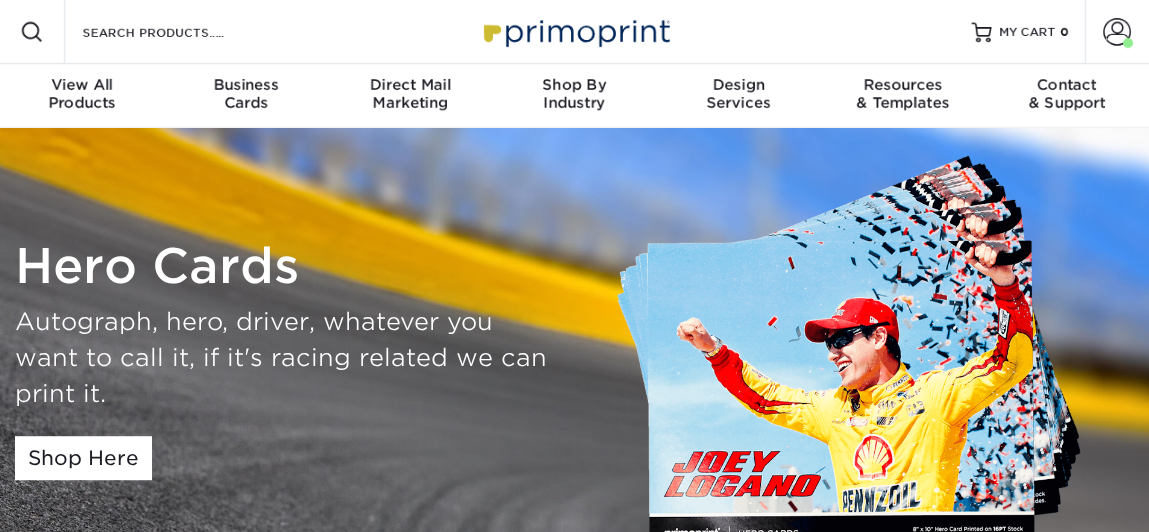 scroll, scrollTop: 0, scrollLeft: 0, axis: both 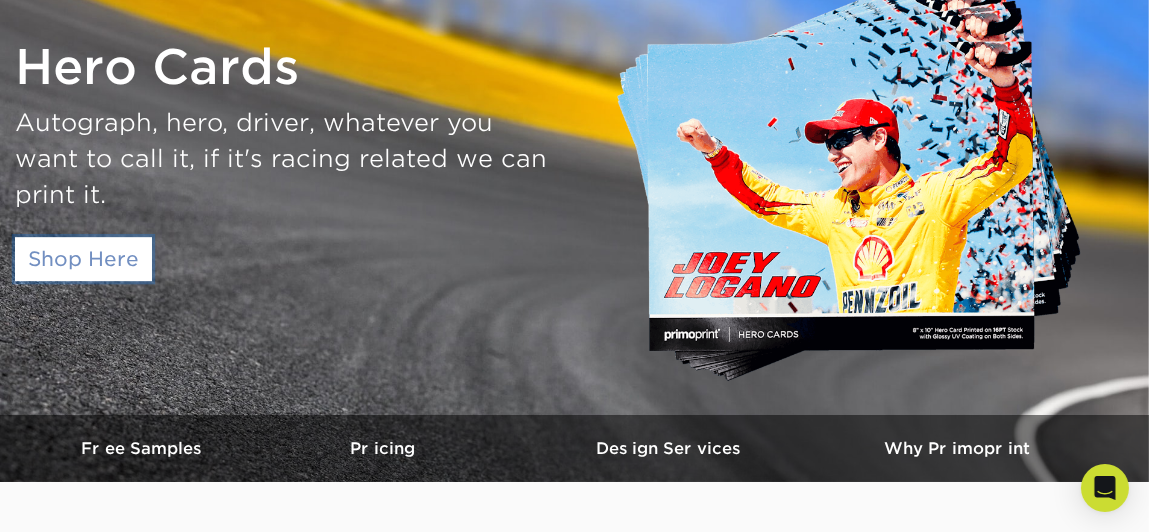click on "Shop Here" at bounding box center (83, 259) 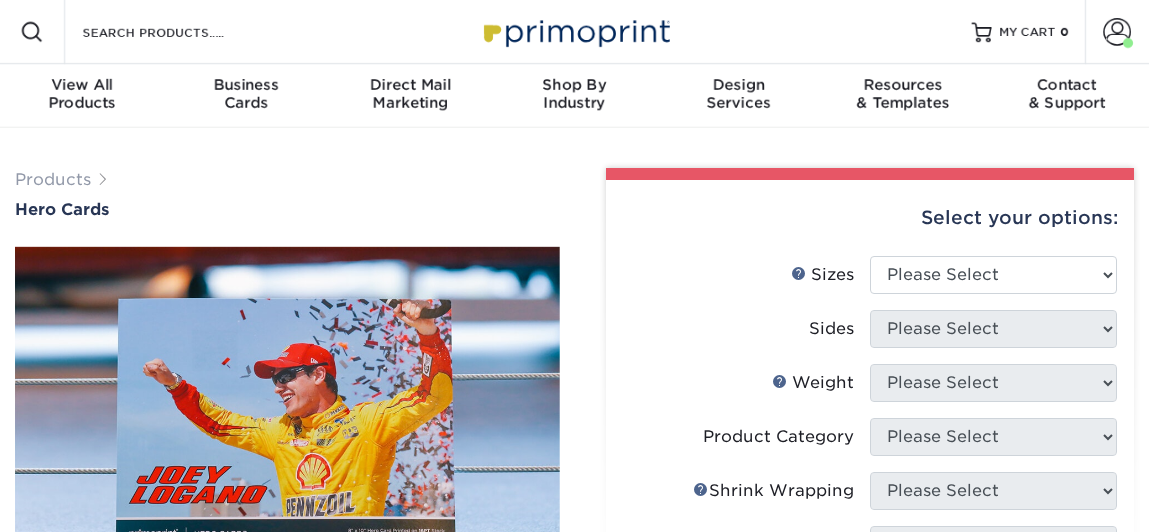 scroll, scrollTop: 0, scrollLeft: 0, axis: both 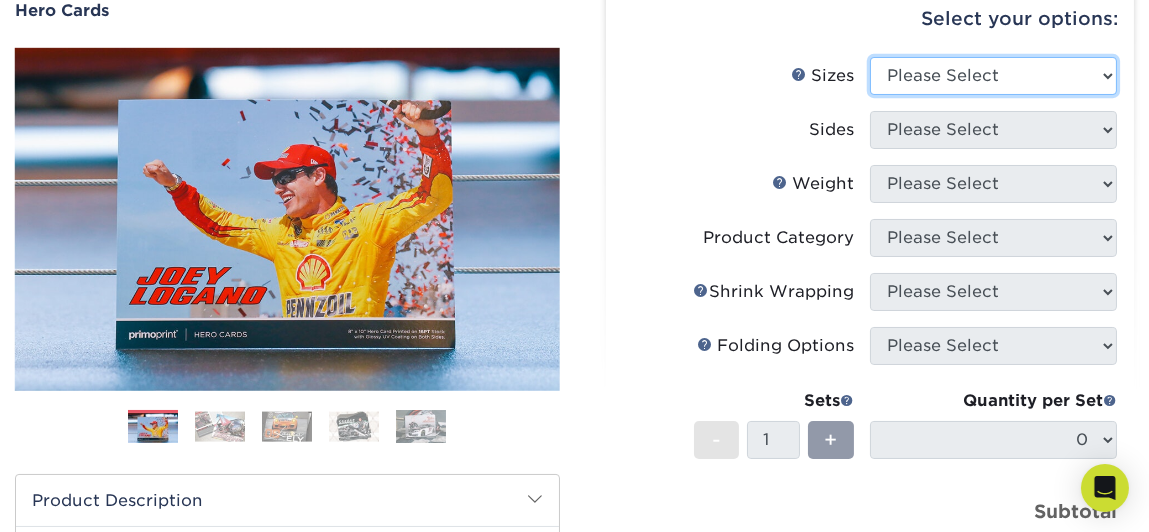 click on "Please Select
1.5" x 7"
4" x 6"
5" x 7"
6" x 8"
6" x 8.5"
6" x 9"
7" x 8.5"
7.5" x 8.5"
8" x 10" 8.5" x 11"" at bounding box center [993, 76] 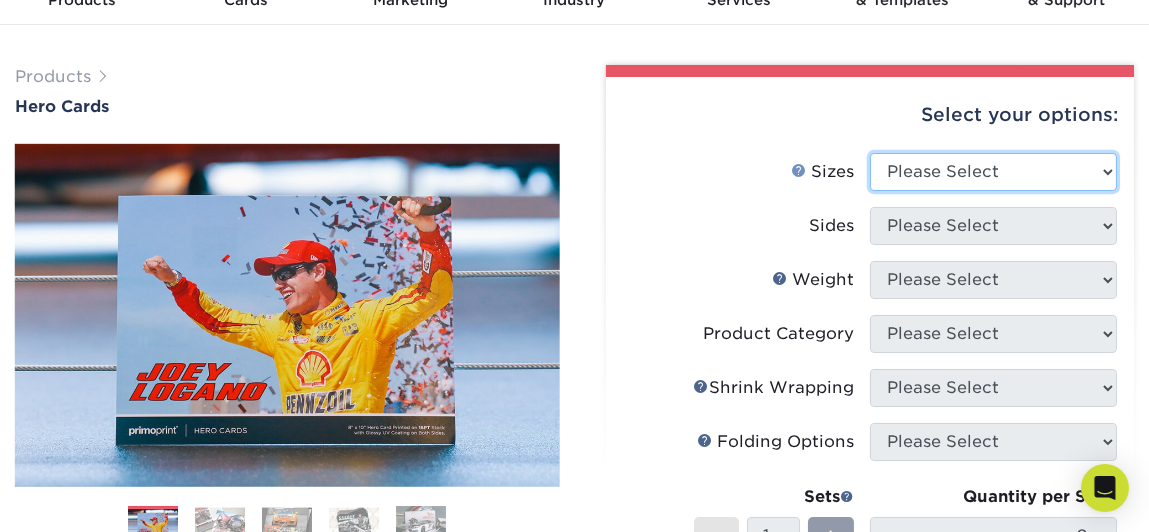 scroll, scrollTop: 0, scrollLeft: 0, axis: both 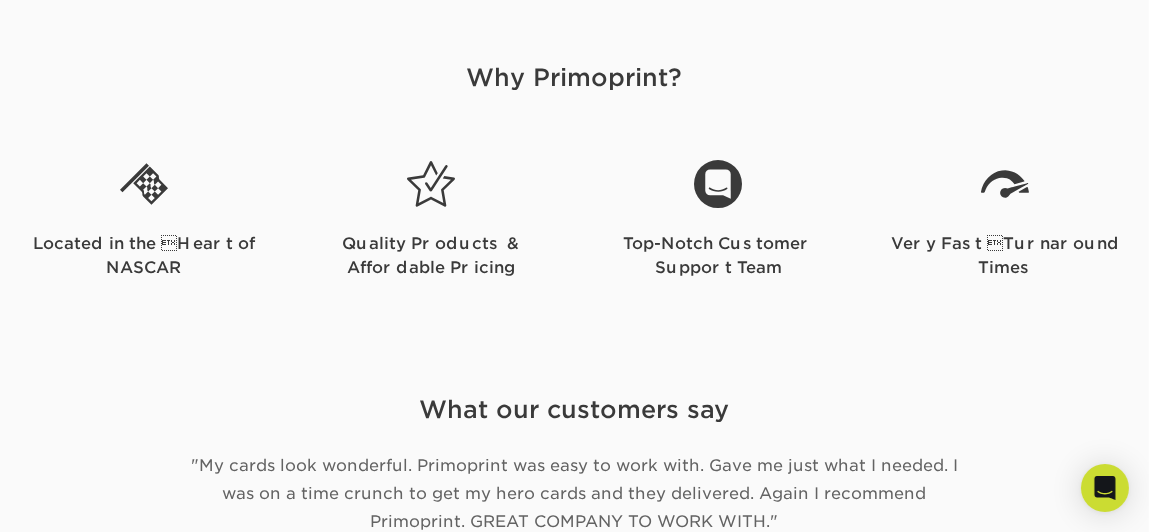 click on "Shop Here" at bounding box center [574, -155] 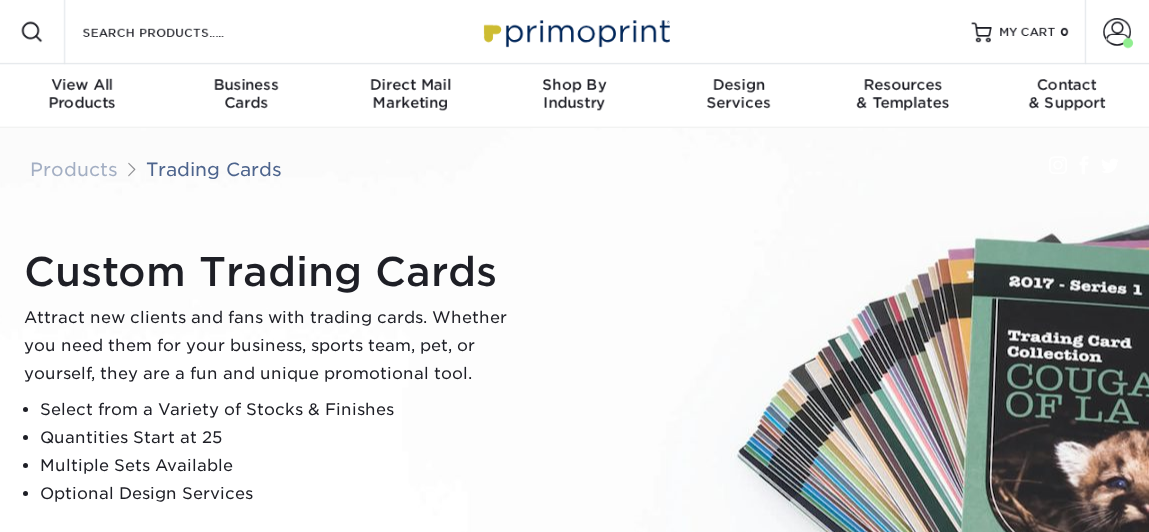 scroll, scrollTop: 0, scrollLeft: 0, axis: both 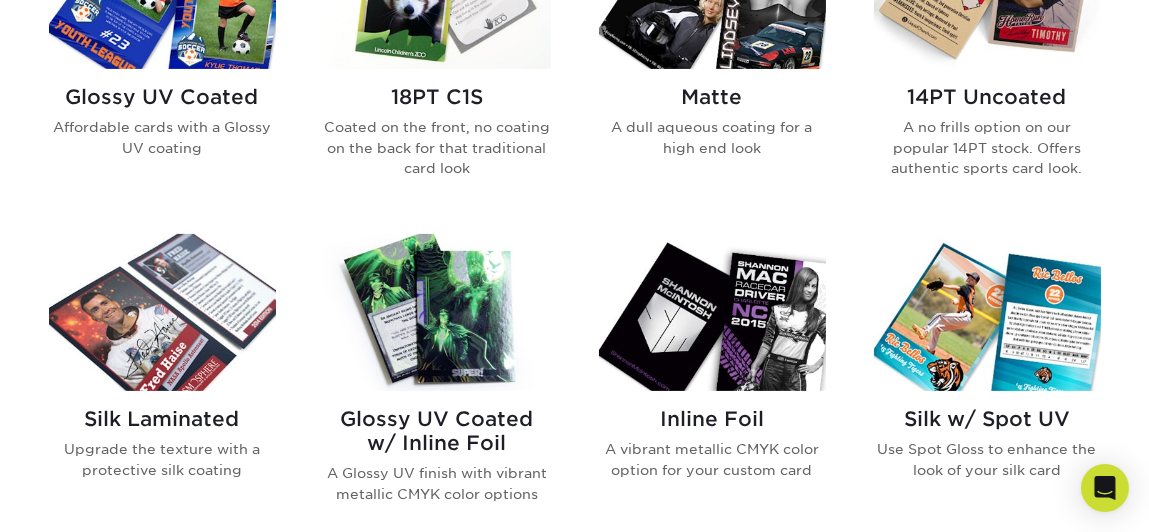 click on "Glossy UV Coated" at bounding box center [162, 97] 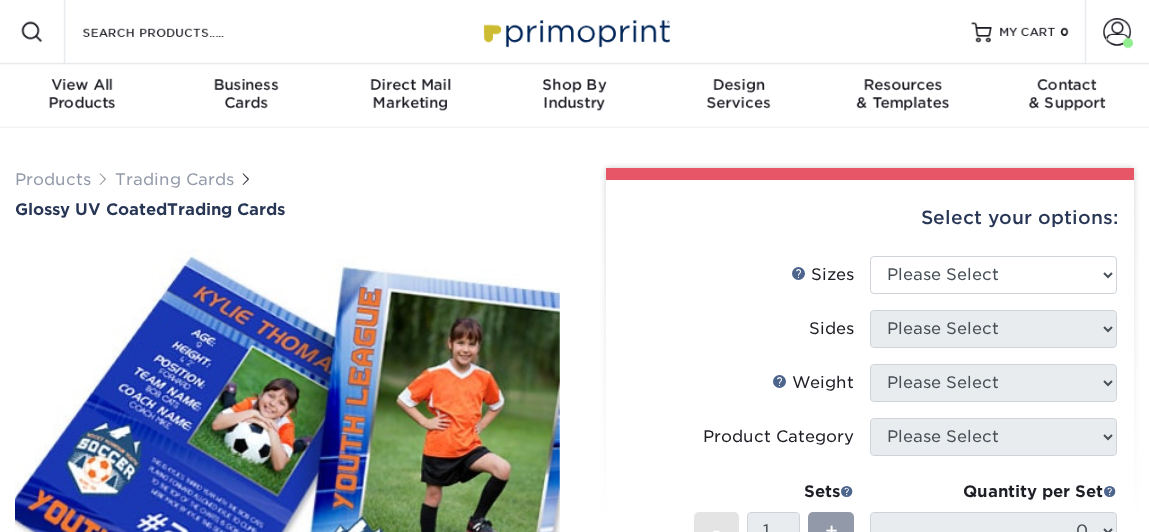 scroll, scrollTop: 0, scrollLeft: 0, axis: both 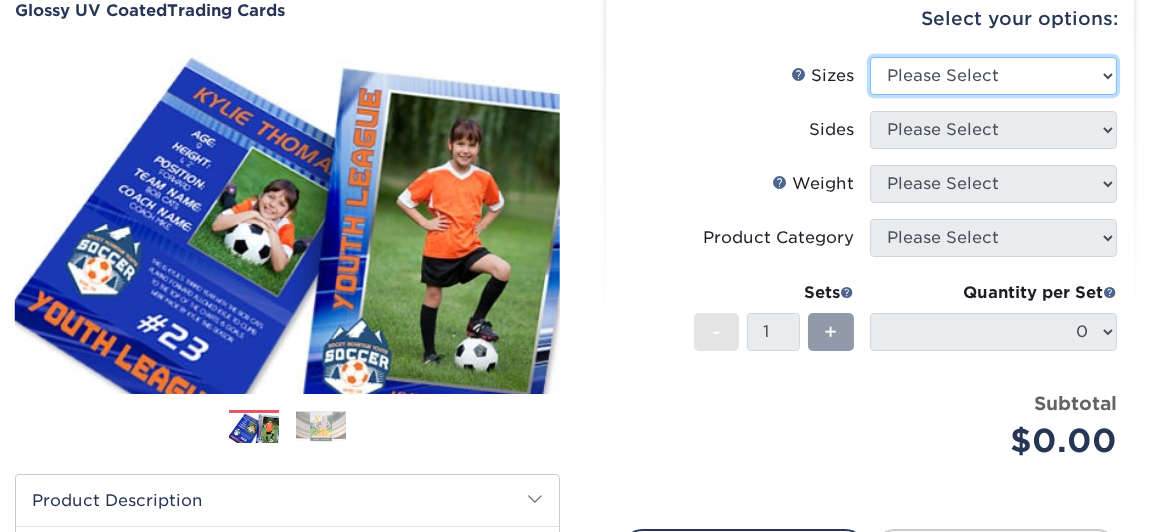 click on "Please Select
2.5" x 3.5"" at bounding box center (993, 76) 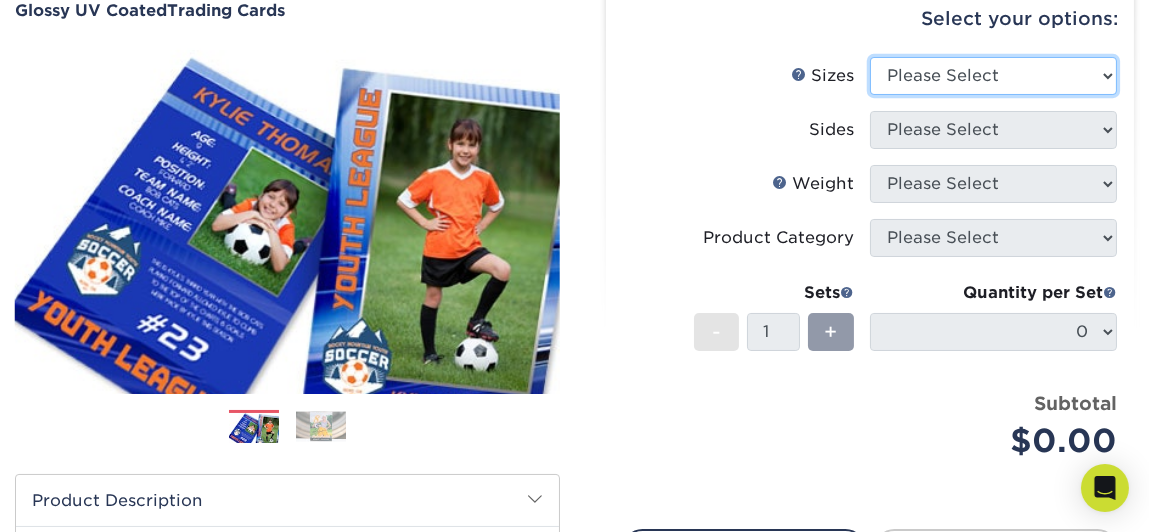 select on "2.50x3.50" 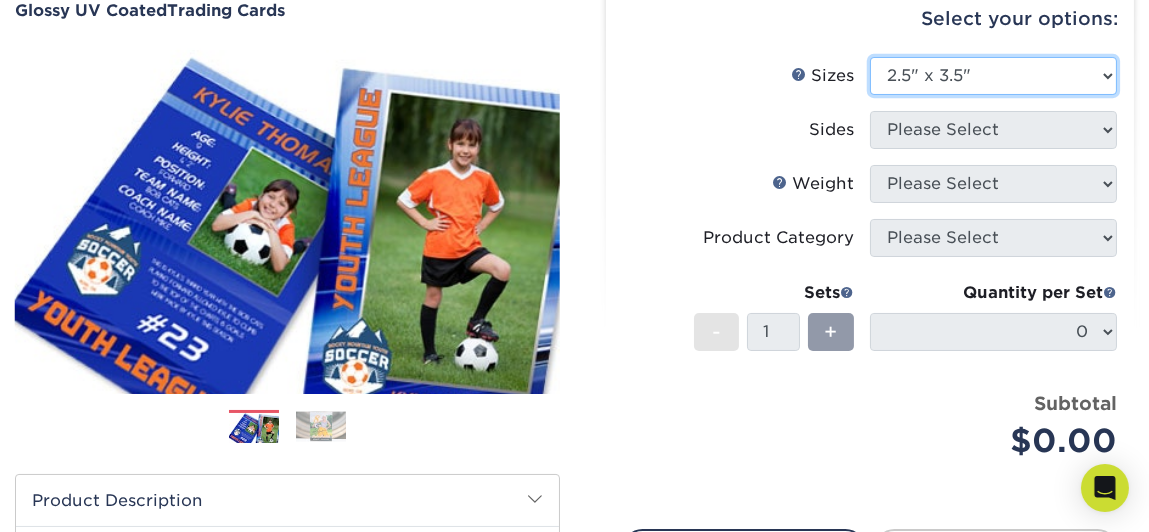 click on "Please Select
2.5" x 3.5"" at bounding box center (993, 76) 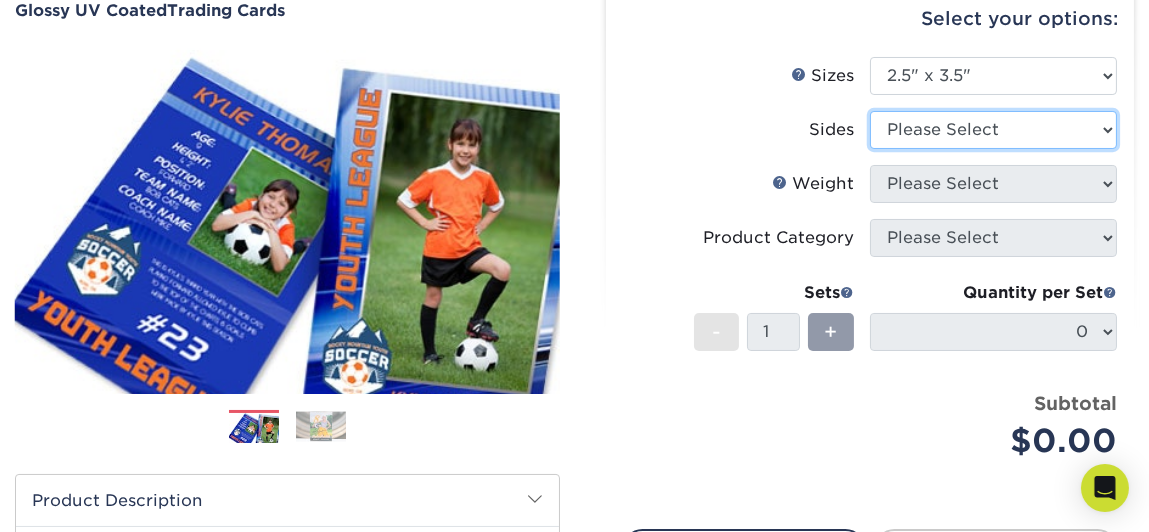 click on "Please Select Print Both Sides Print Front Only" at bounding box center (993, 130) 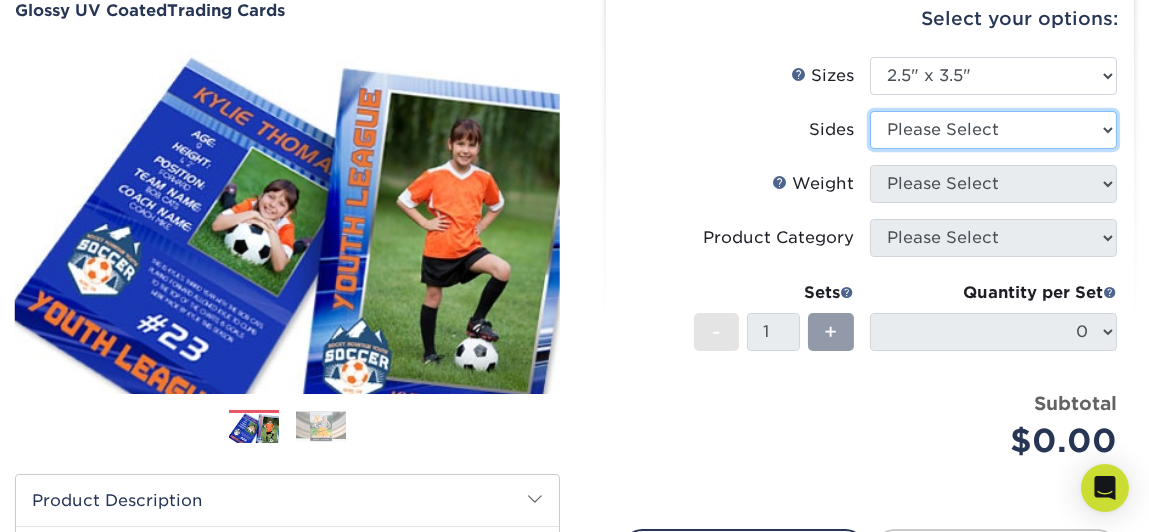 select on "13abbda7-1d64-4f25-8bb2-c179b224825d" 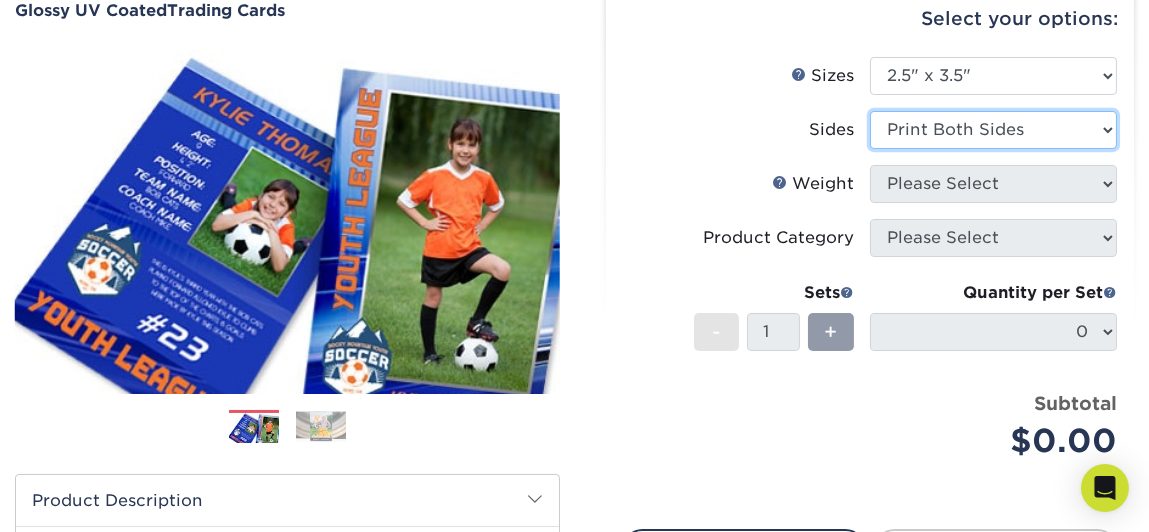 click on "Please Select Print Both Sides Print Front Only" at bounding box center (993, 130) 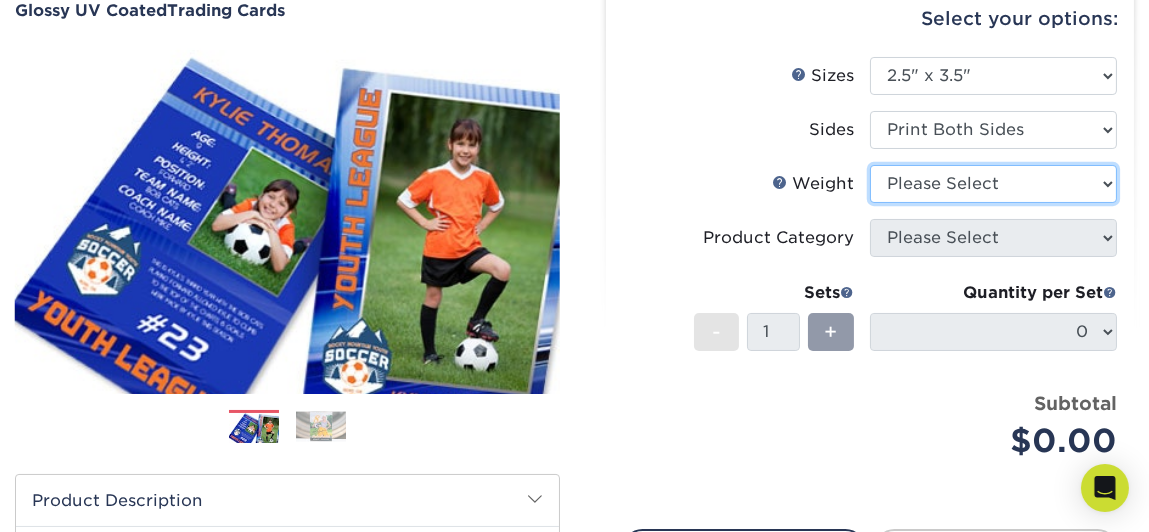 click on "Please Select 16PT 14PT 18PT C1S" at bounding box center (993, 184) 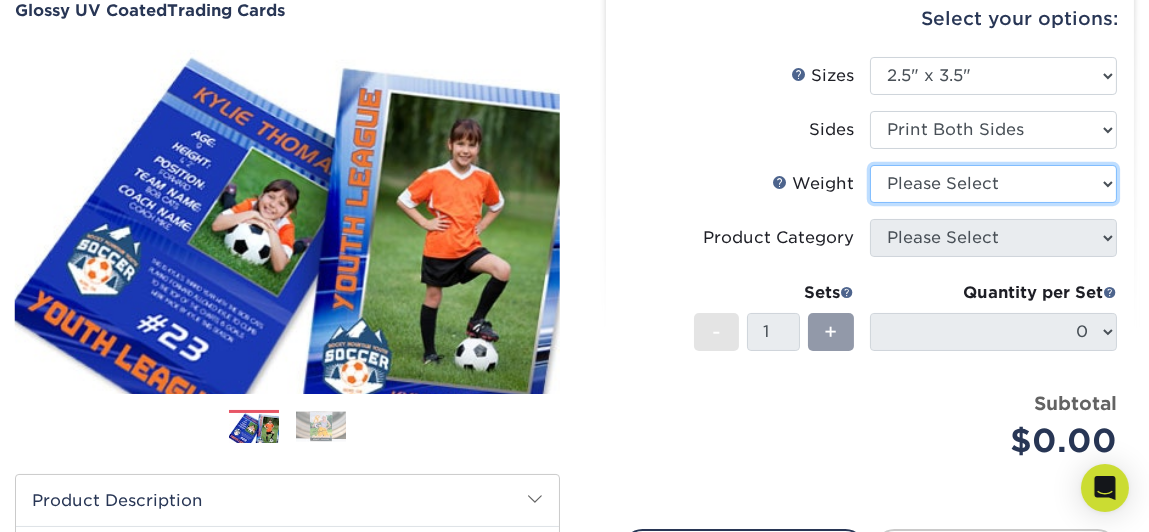 select on "18PTC1S" 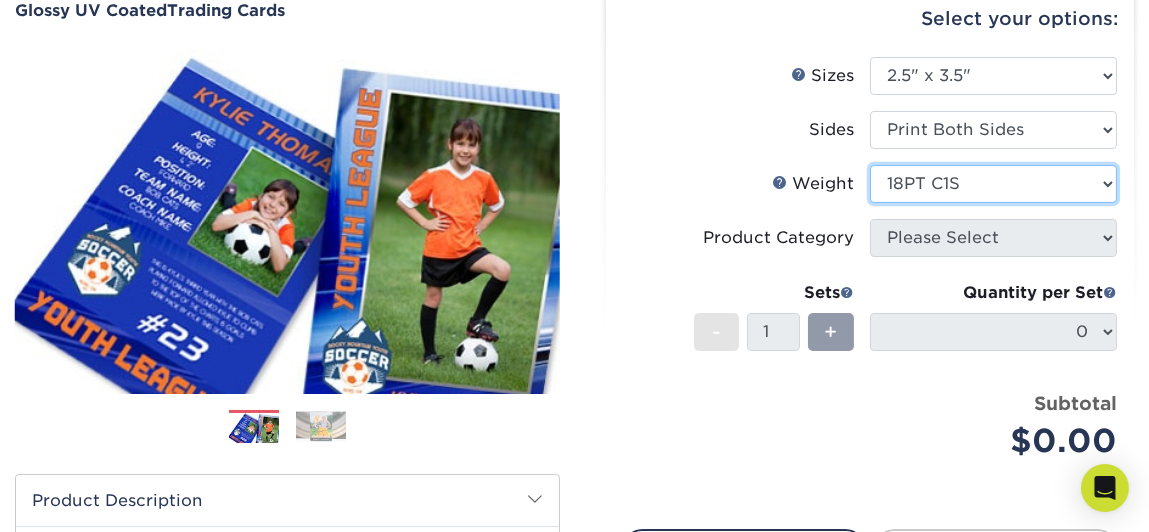 click on "Please Select 16PT 14PT 18PT C1S" at bounding box center [993, 184] 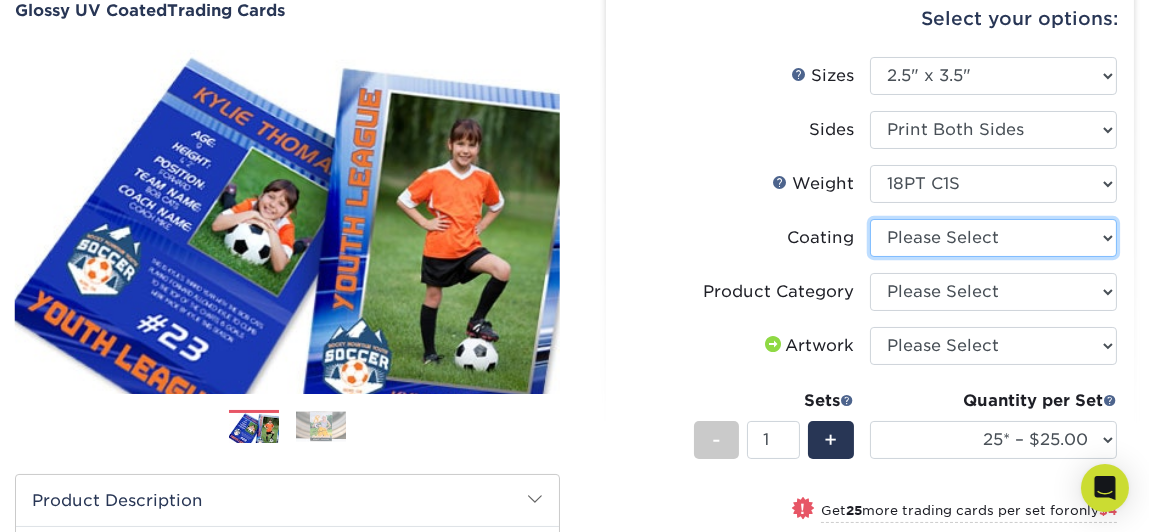 click at bounding box center [993, 238] 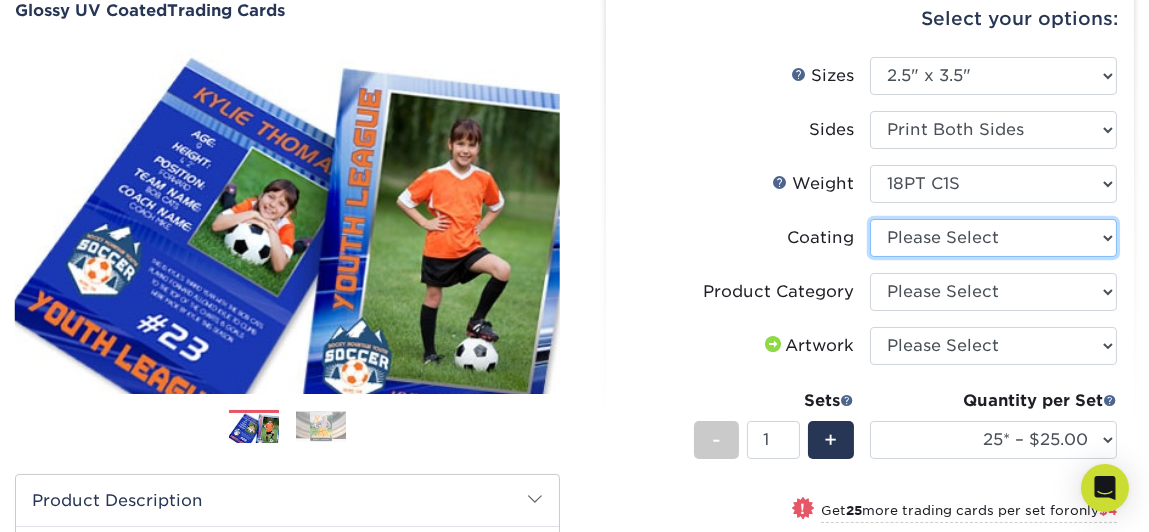 select on "1e8116af-acfc-44b1-83dc-8181aa338834" 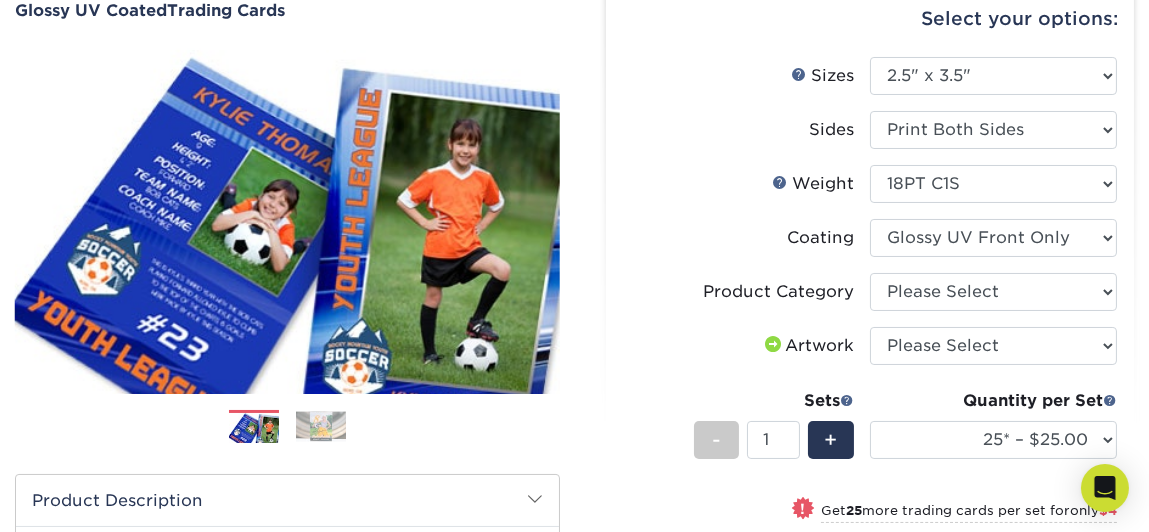 click at bounding box center (993, 238) 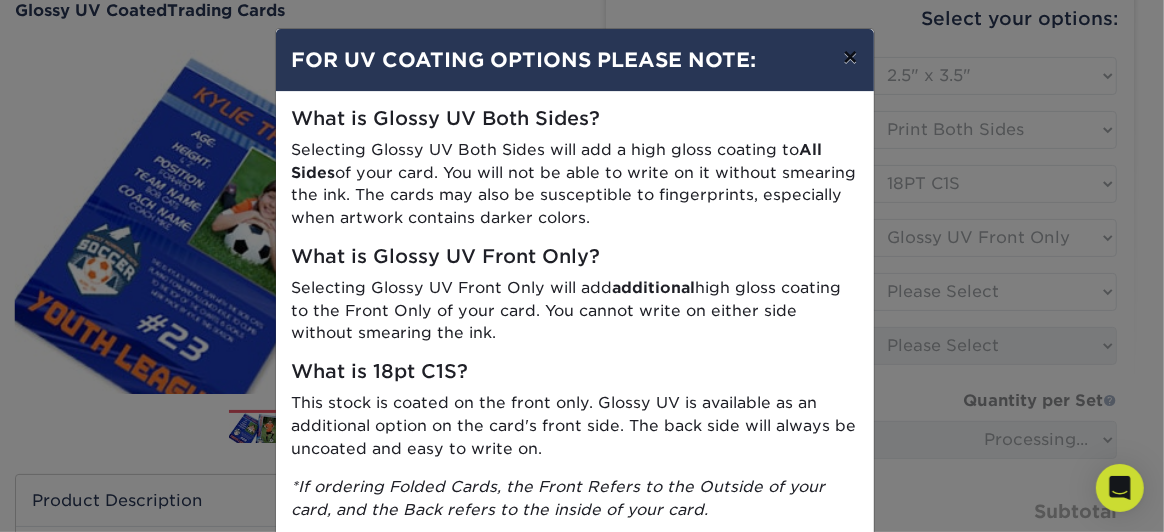 click on "×" at bounding box center [850, 57] 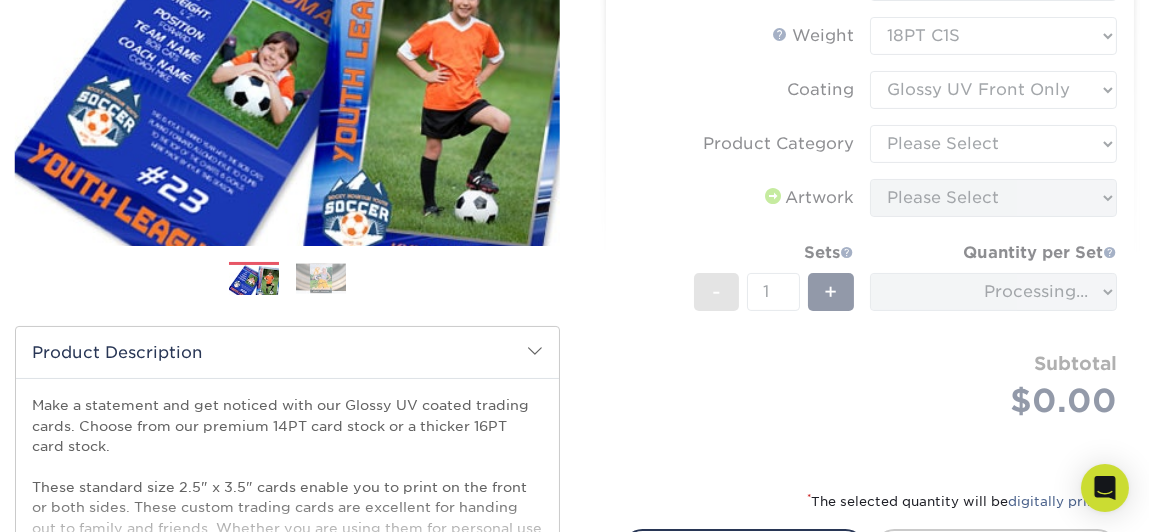 scroll, scrollTop: 399, scrollLeft: 0, axis: vertical 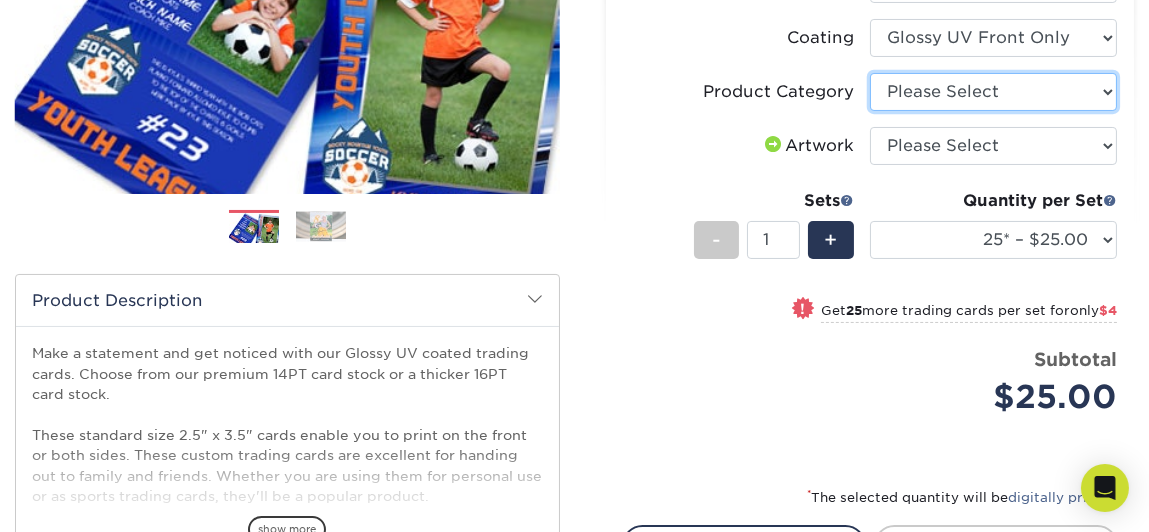 click on "Please Select Trading Cards" at bounding box center (993, 92) 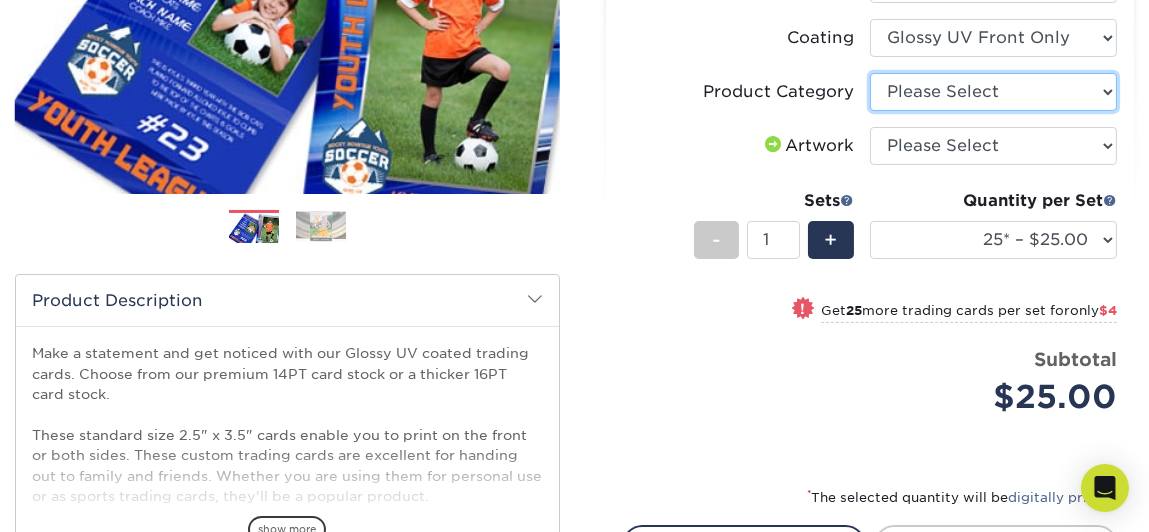 select on "c2f9bce9-36c2-409d-b101-c29d9d031e18" 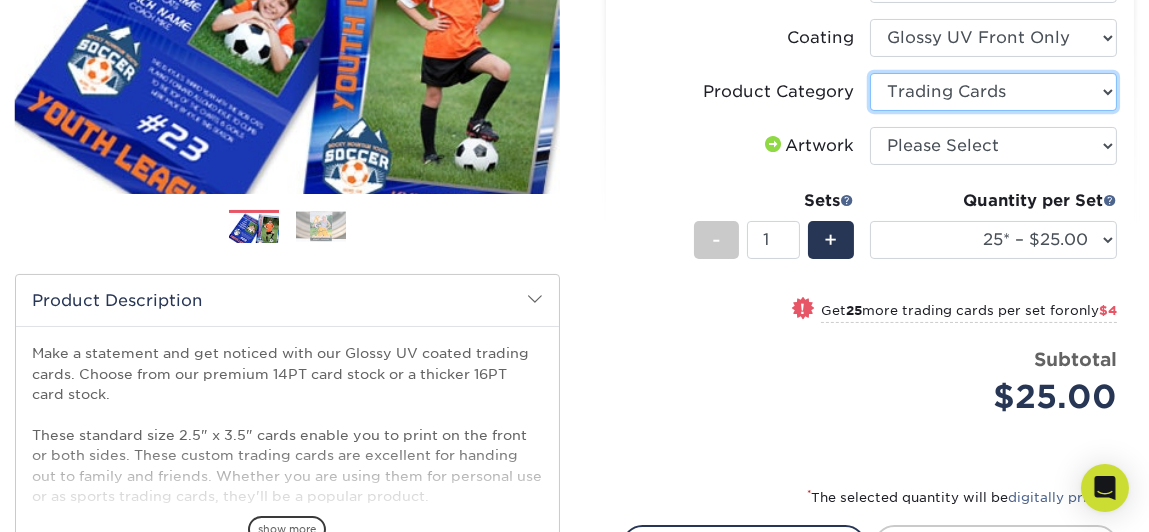 click on "Please Select Trading Cards" at bounding box center (993, 92) 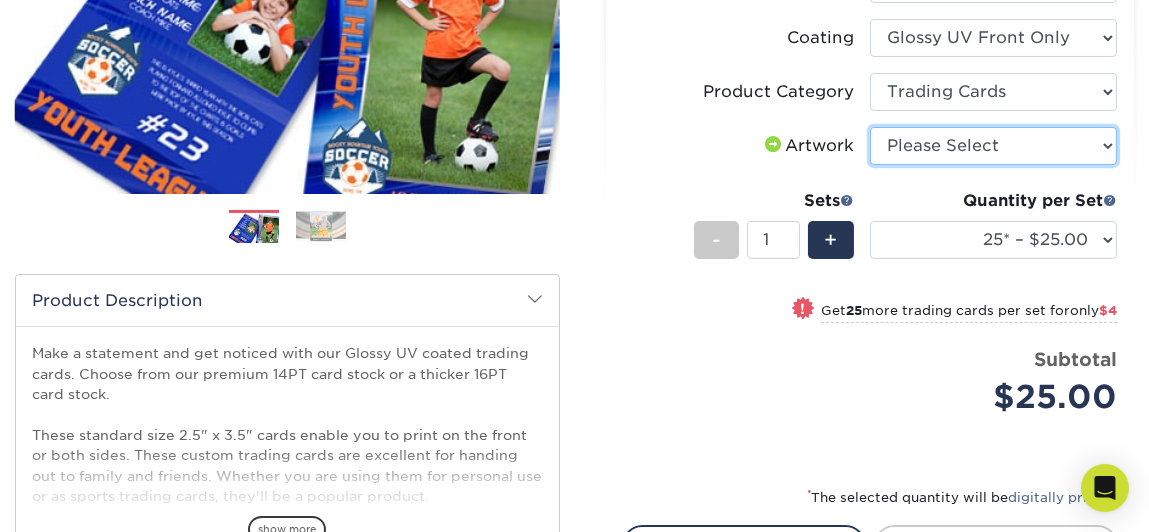 click on "Please Select I will upload files I need a design - $100" at bounding box center [993, 146] 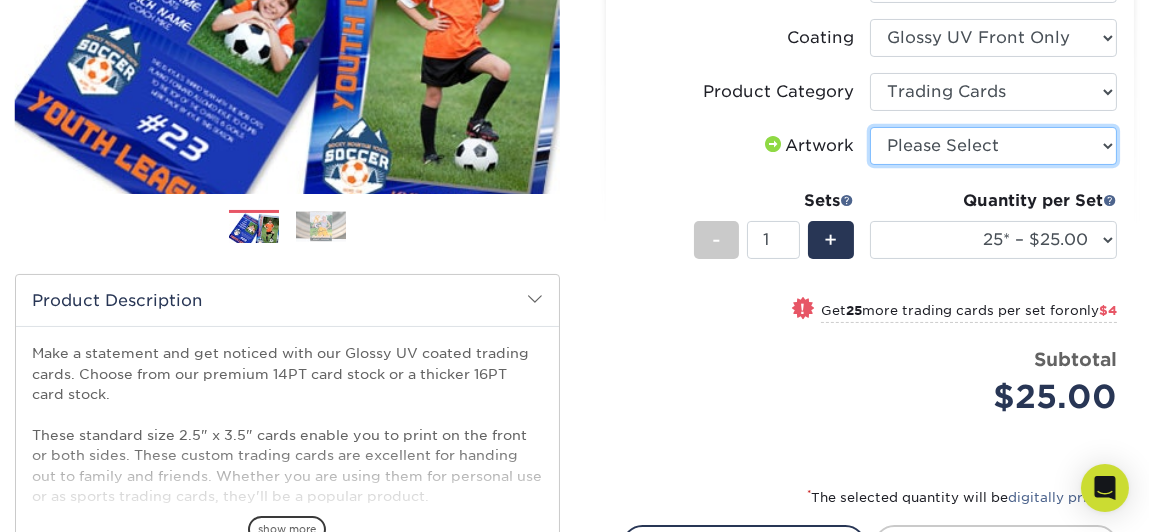 select on "upload" 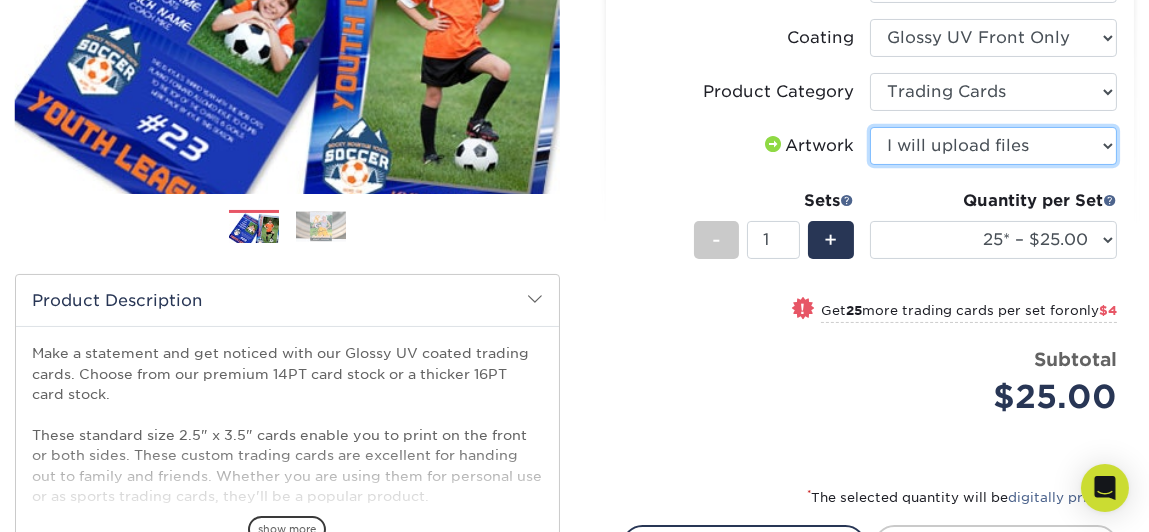 click on "Please Select I will upload files I need a design - $100" at bounding box center (993, 146) 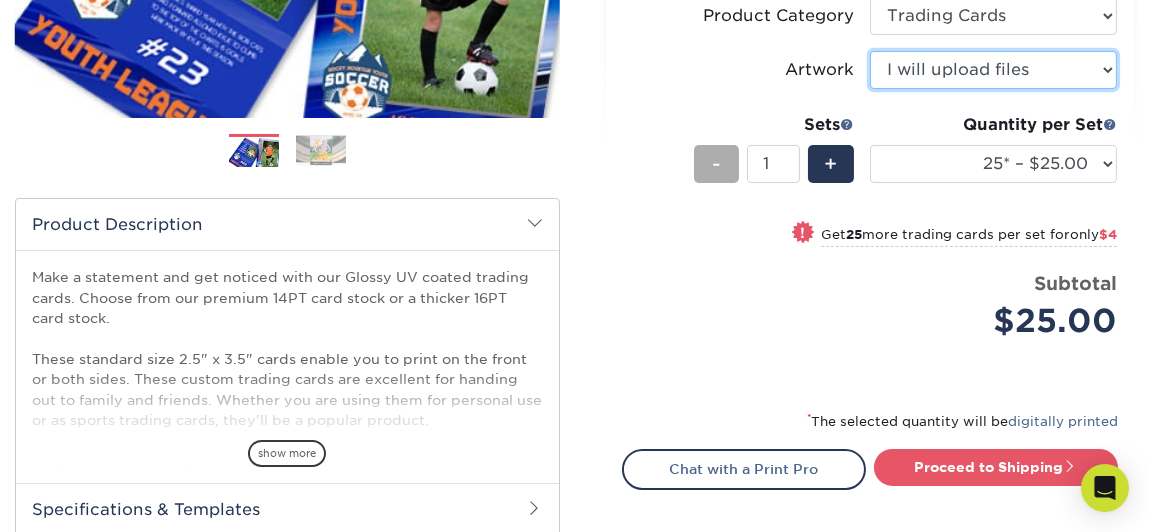 scroll, scrollTop: 499, scrollLeft: 0, axis: vertical 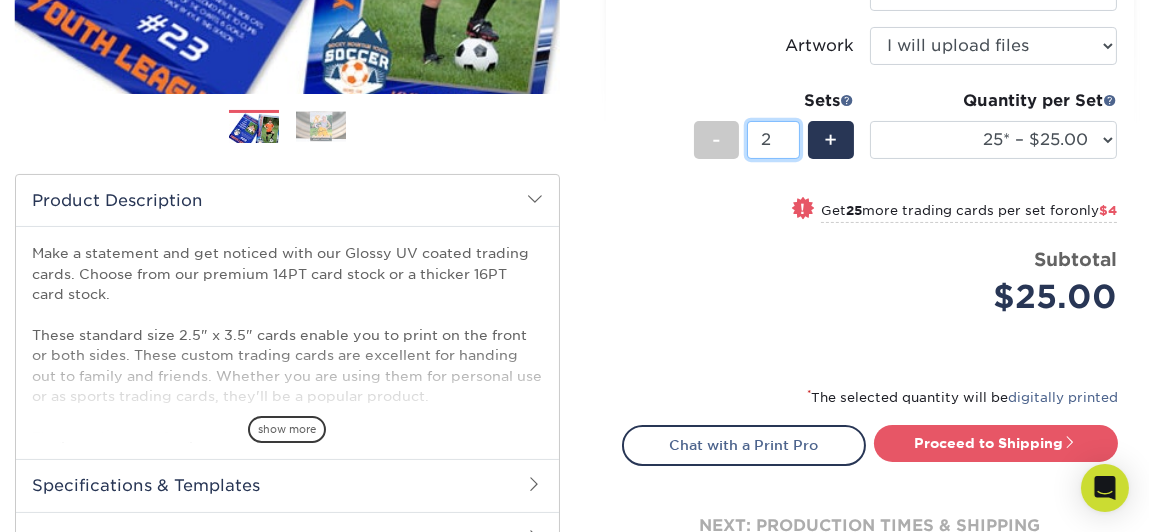click on "2" at bounding box center [773, 140] 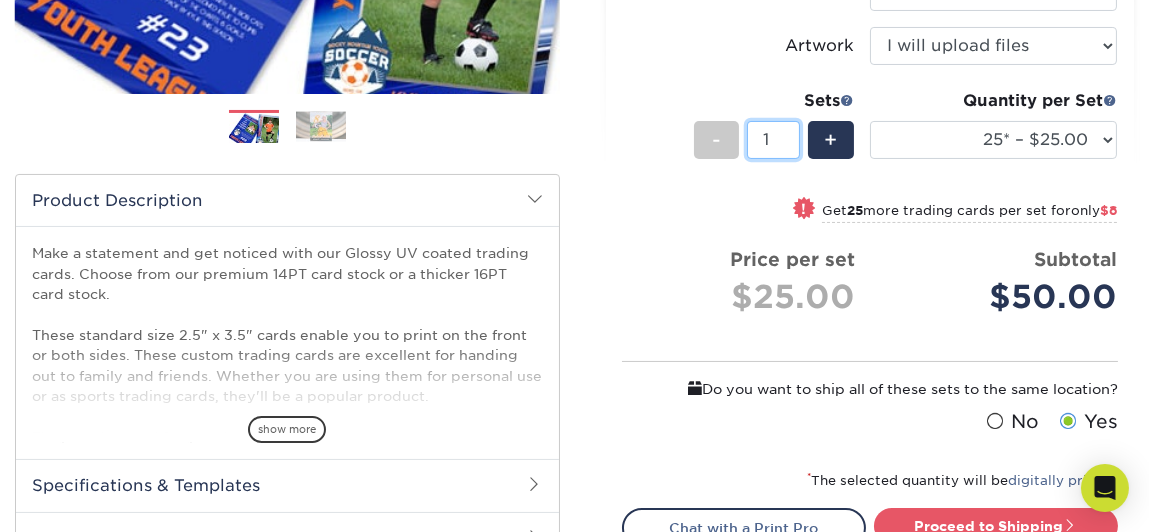type on "1" 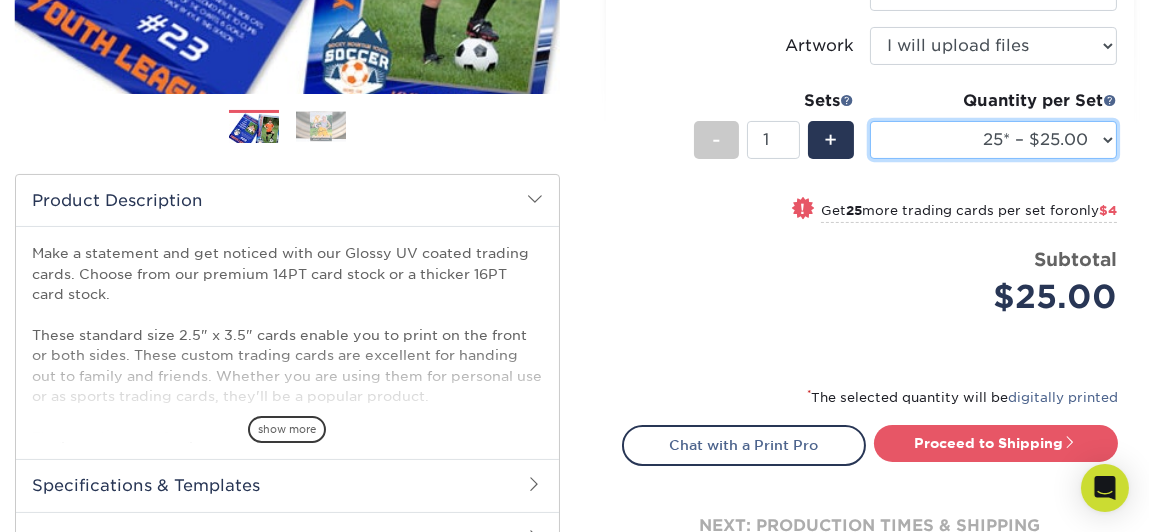 click on "25* – $25.00 50* – $29.00 75* – $37.00 100* – $41.00 250* – $48.00 500 – $58.00 1000 – $78.00 2500 – $155.00 5000 – $212.00 10000 – $413.00 15000 – $611.00 20000 – $813.00 25000 – $994.00" at bounding box center [993, 140] 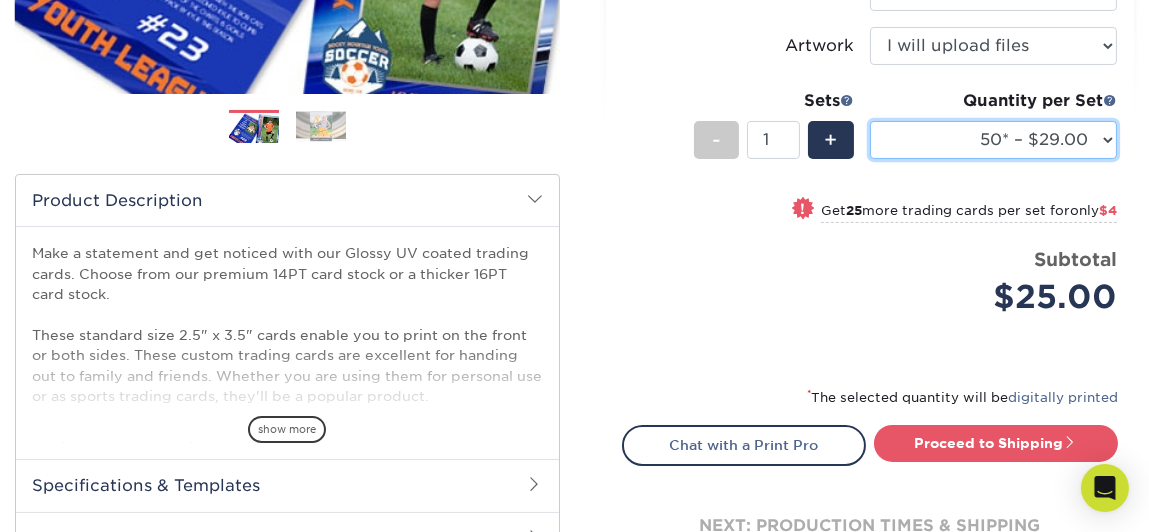 click on "25* – $25.00 50* – $29.00 75* – $37.00 100* – $41.00 250* – $48.00 500 – $58.00 1000 – $78.00 2500 – $155.00 5000 – $212.00 10000 – $413.00 15000 – $611.00 20000 – $813.00 25000 – $994.00" at bounding box center (993, 140) 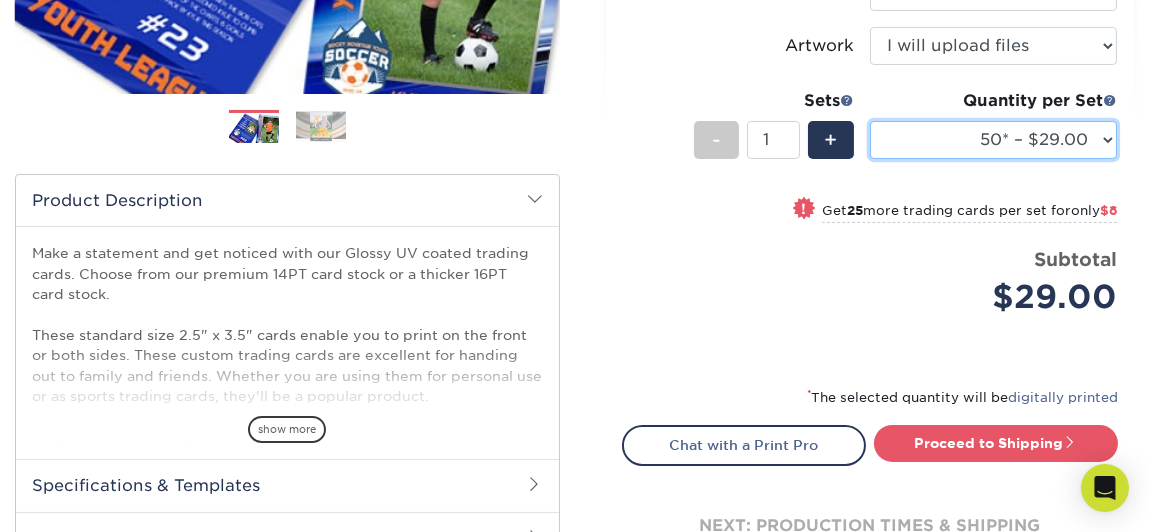 click on "25* – $25.00 50* – $29.00 75* – $37.00 100* – $41.00 250* – $48.00 500 – $58.00 1000 – $78.00 2500 – $155.00 5000 – $212.00 10000 – $413.00 15000 – $611.00 20000 – $813.00 25000 – $994.00" at bounding box center (993, 140) 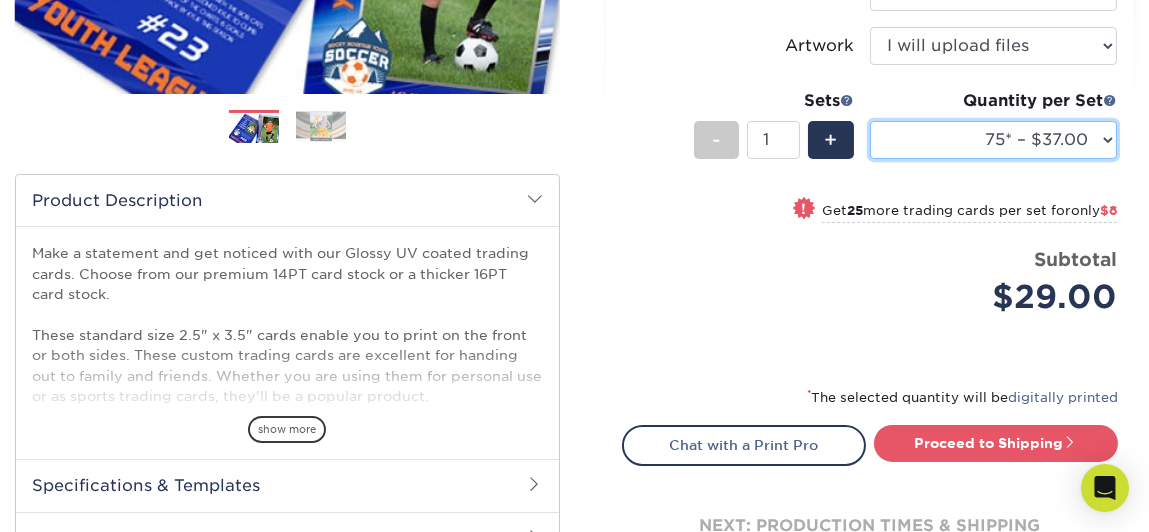click on "25* – $25.00 50* – $29.00 75* – $37.00 100* – $41.00 250* – $48.00 500 – $58.00 1000 – $78.00 2500 – $155.00 5000 – $212.00 10000 – $413.00 15000 – $611.00 20000 – $813.00 25000 – $994.00" at bounding box center [993, 140] 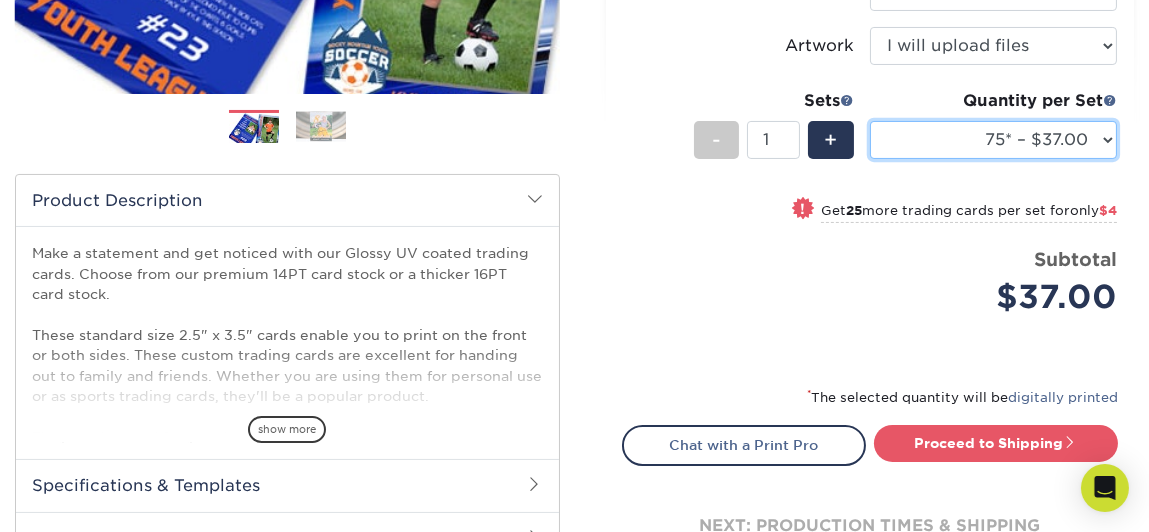 click on "25* – $25.00 50* – $29.00 75* – $37.00 100* – $41.00 250* – $48.00 500 – $58.00 1000 – $78.00 2500 – $155.00 5000 – $212.00 10000 – $413.00 15000 – $611.00 20000 – $813.00 25000 – $994.00" at bounding box center [993, 140] 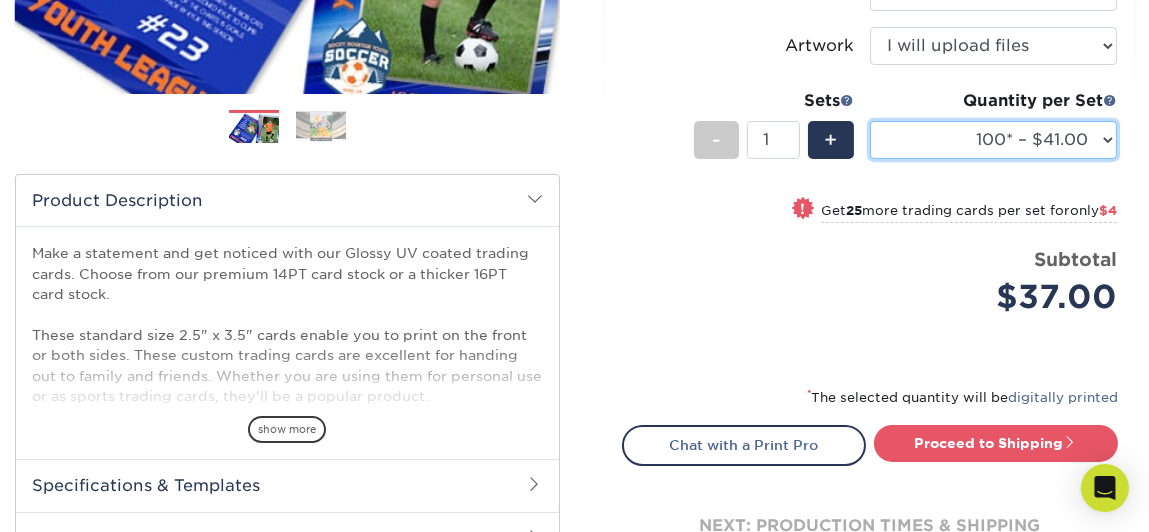 click on "25* – $25.00 50* – $29.00 75* – $37.00 100* – $41.00 250* – $48.00 500 – $58.00 1000 – $78.00 2500 – $155.00 5000 – $212.00 10000 – $413.00 15000 – $611.00 20000 – $813.00 25000 – $994.00" at bounding box center [993, 140] 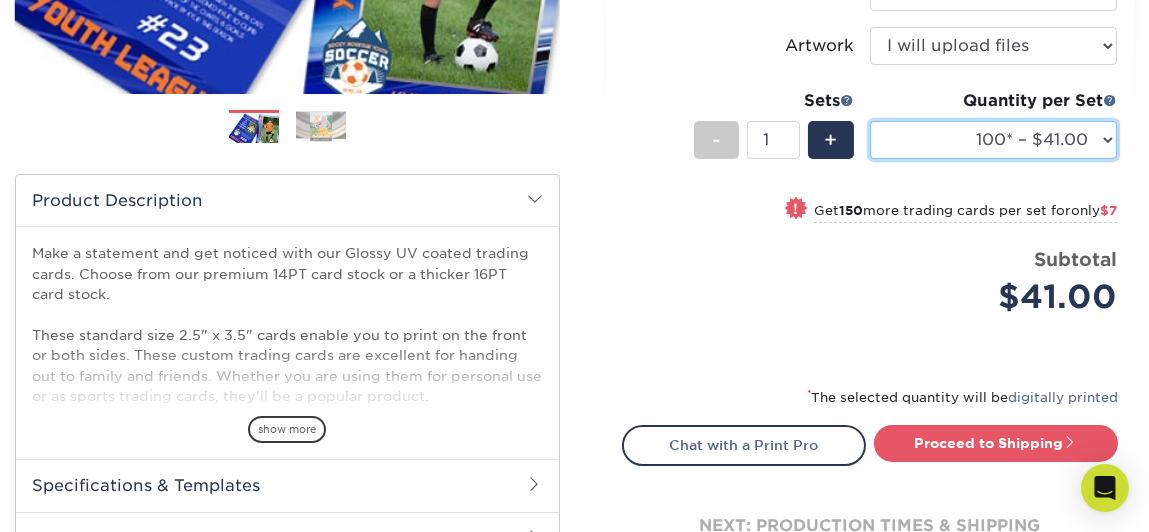 click on "25* – $25.00 50* – $29.00 75* – $37.00 100* – $41.00 250* – $48.00 500 – $58.00 1000 – $78.00 2500 – $155.00 5000 – $212.00 10000 – $413.00 15000 – $611.00 20000 – $813.00 25000 – $994.00" at bounding box center [993, 140] 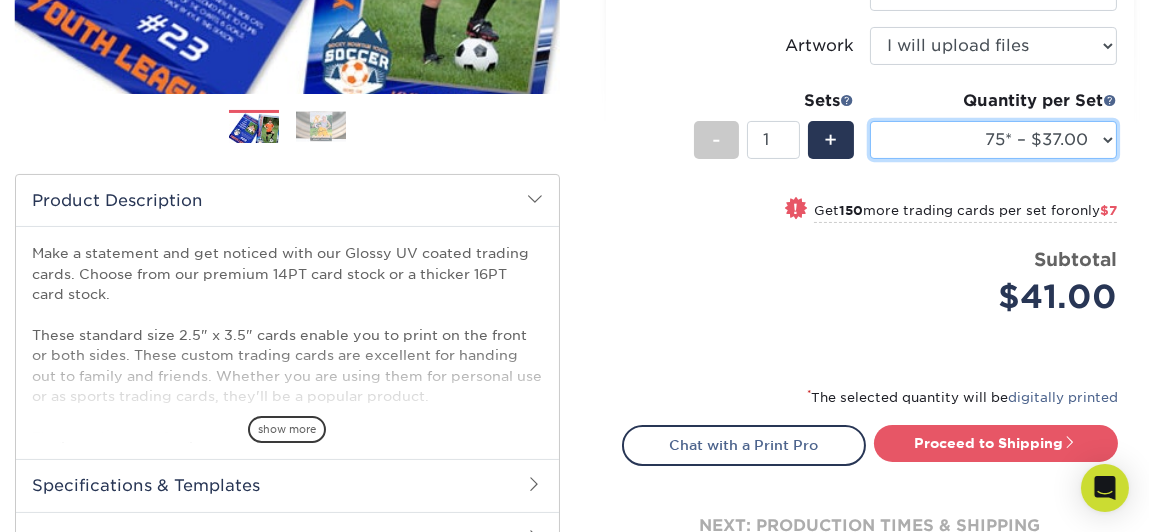 click on "25* – $25.00 50* – $29.00 75* – $37.00 100* – $41.00 250* – $48.00 500 – $58.00 1000 – $78.00 2500 – $155.00 5000 – $212.00 10000 – $413.00 15000 – $611.00 20000 – $813.00 25000 – $994.00" at bounding box center (993, 140) 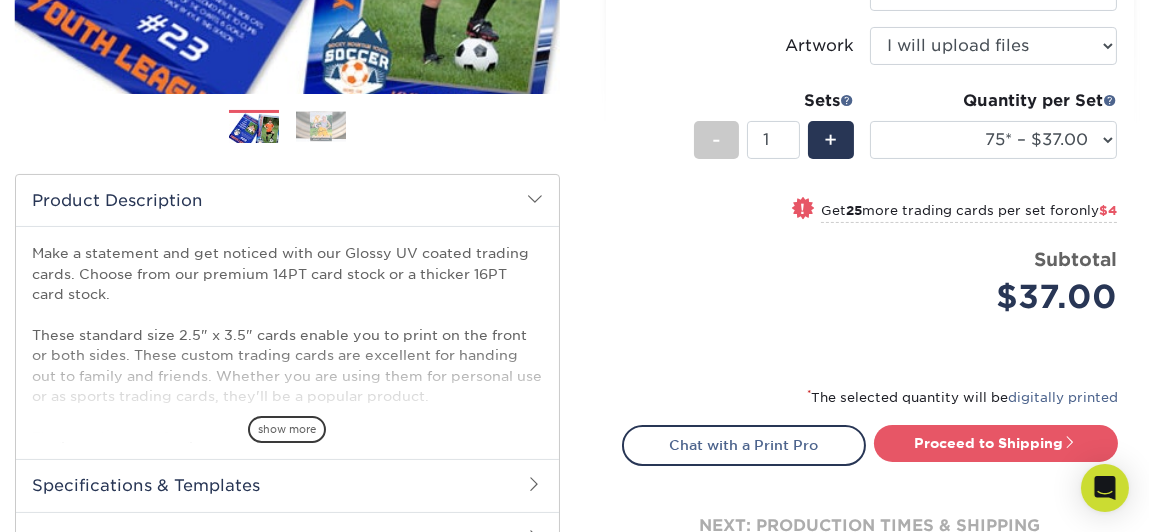 click on "$4" at bounding box center [1108, 210] 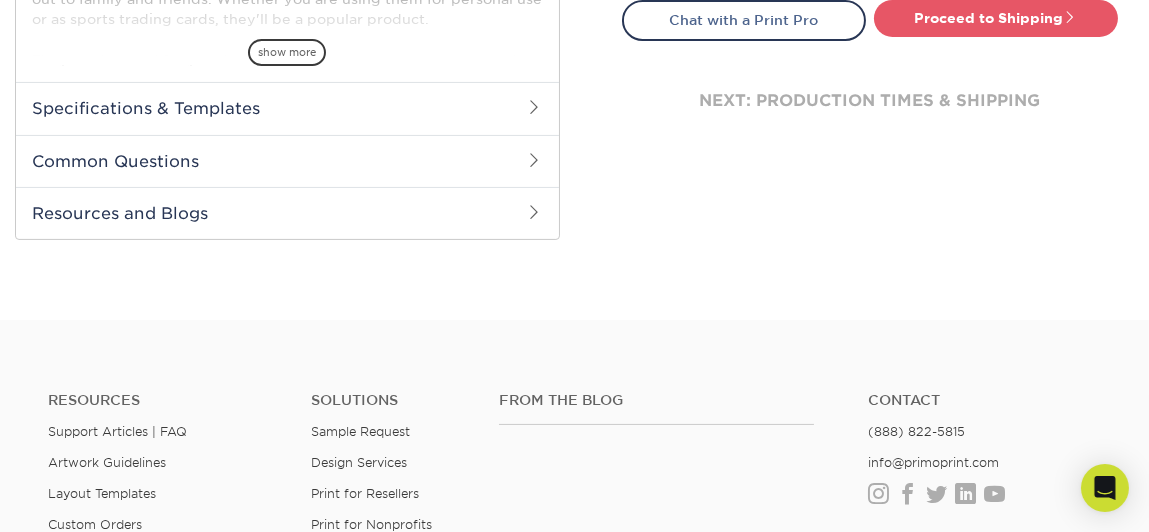 scroll, scrollTop: 899, scrollLeft: 0, axis: vertical 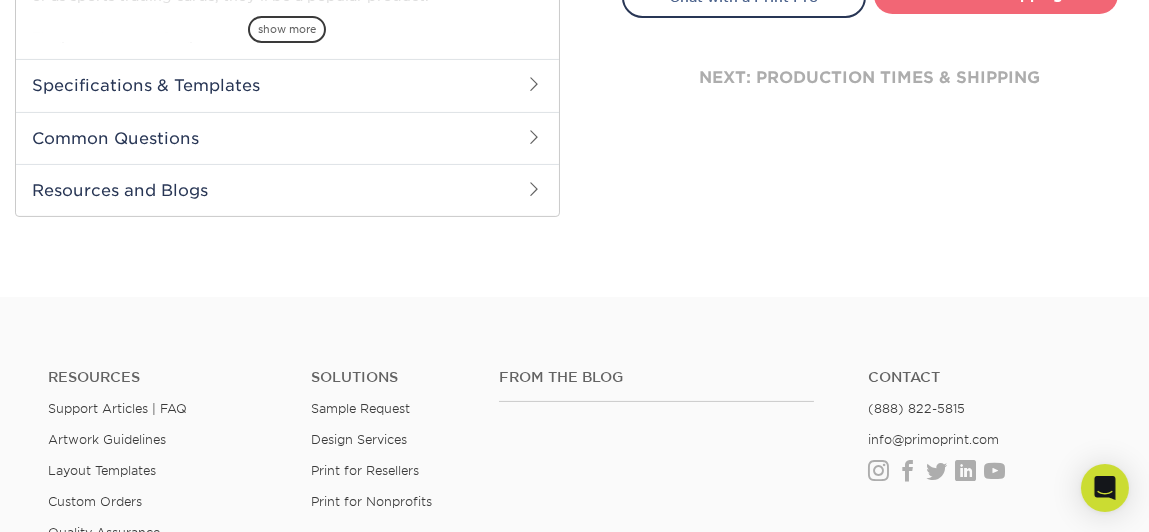 click on "Proceed to Shipping" at bounding box center (996, -5) 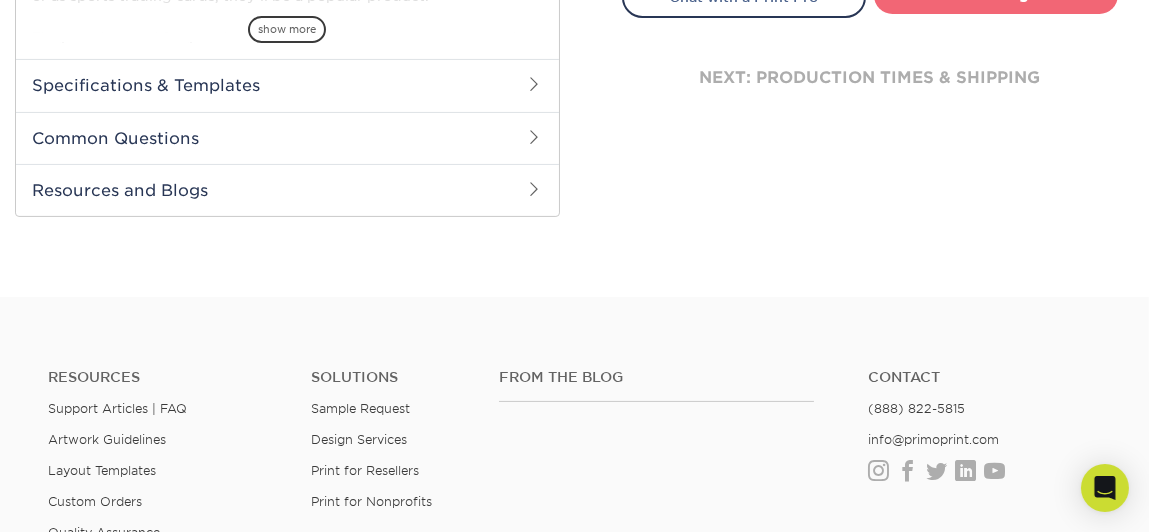 select on "112ffa23-9d02-4f11-8dd7-e63311db5207" 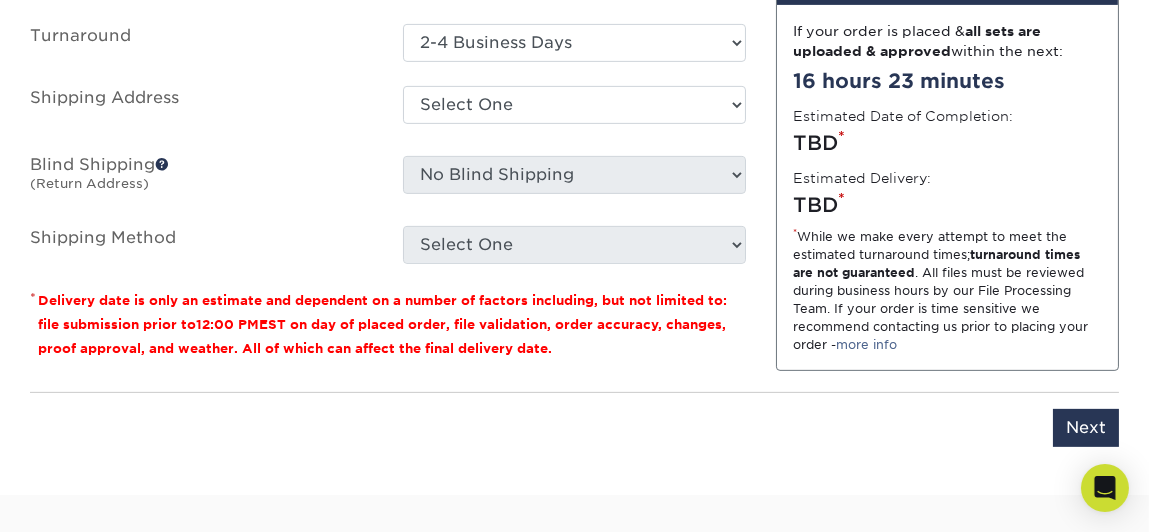 scroll, scrollTop: 1390, scrollLeft: 0, axis: vertical 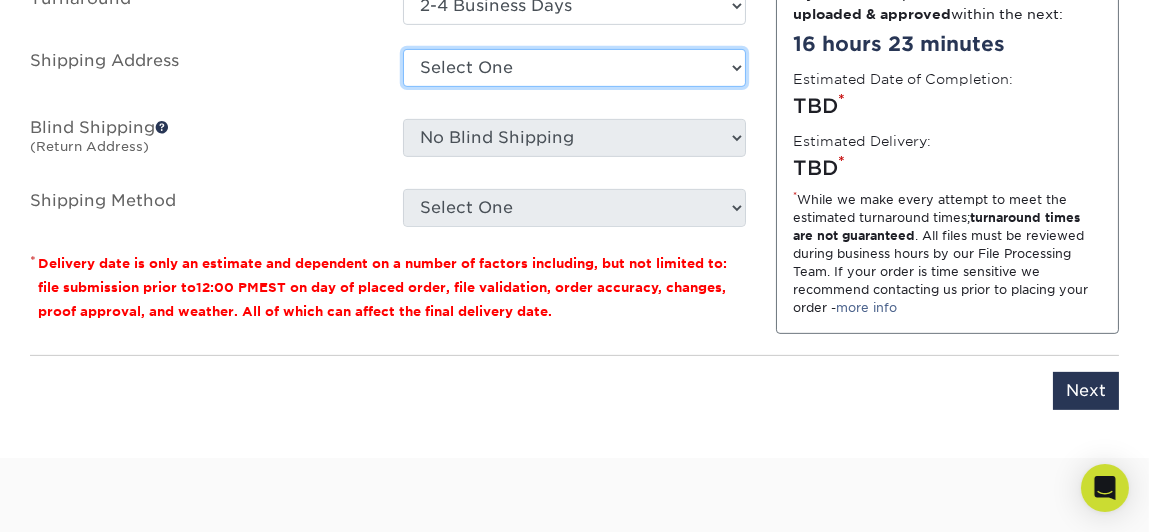 click on "Select One
Dio Trading Cards
+ Add New Address" at bounding box center [574, 68] 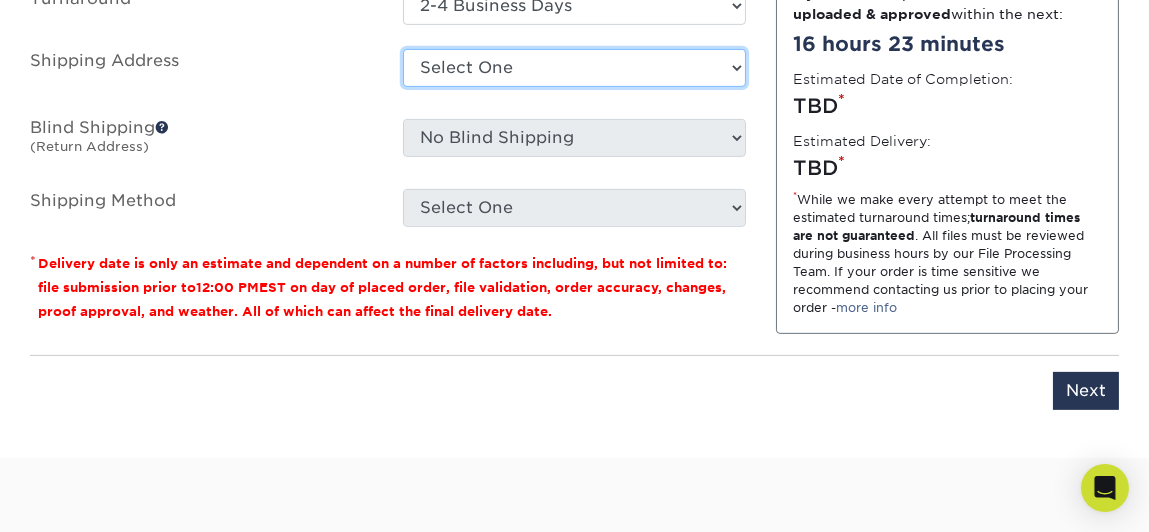 select on "284711" 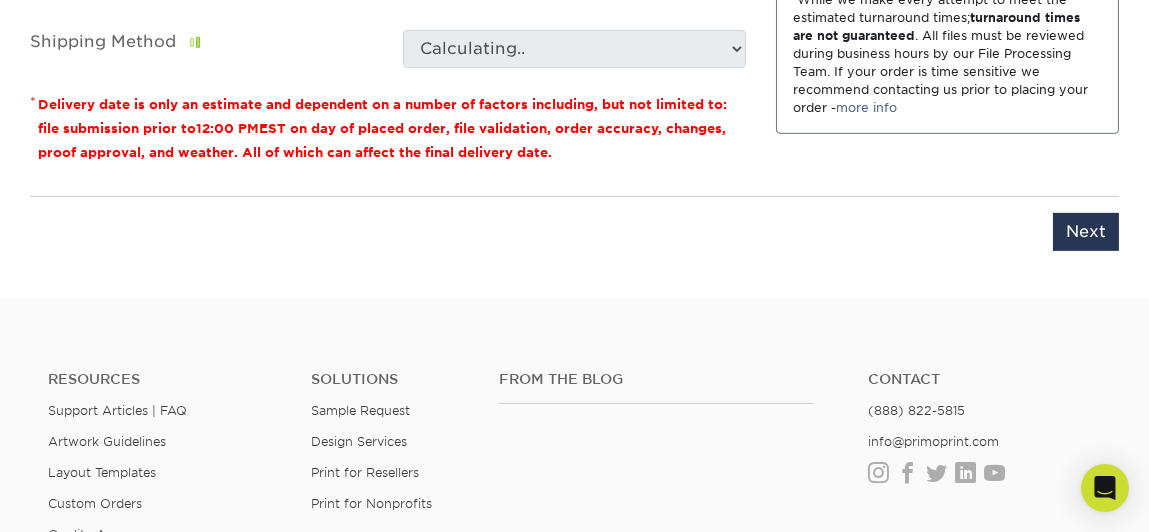 scroll, scrollTop: 1690, scrollLeft: 0, axis: vertical 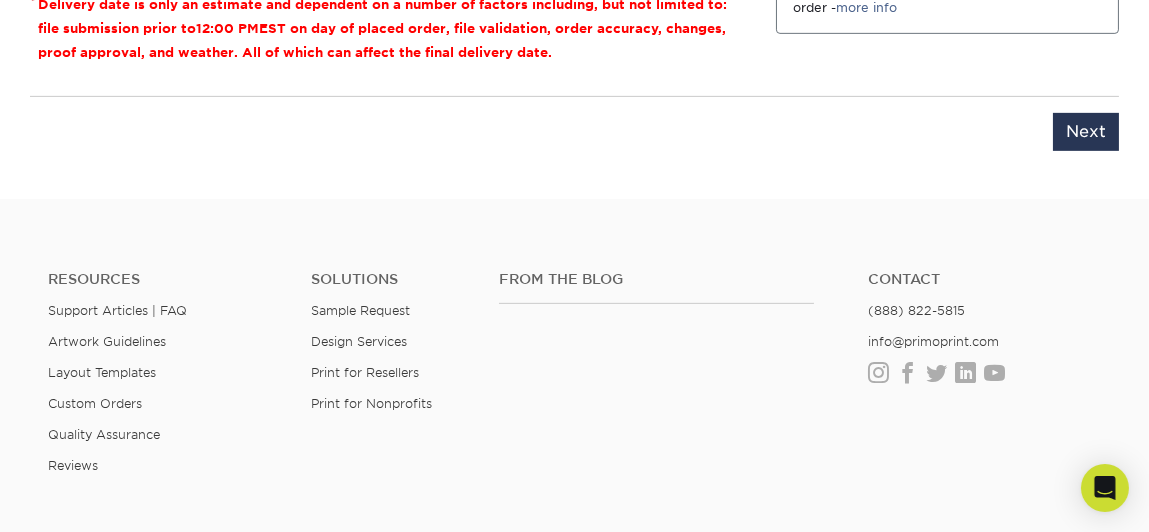 click on "Please Select Standard (+$38.49) Worldwide Expedited (+$43.31) Saver (+$46.88)" at bounding box center [574, -51] 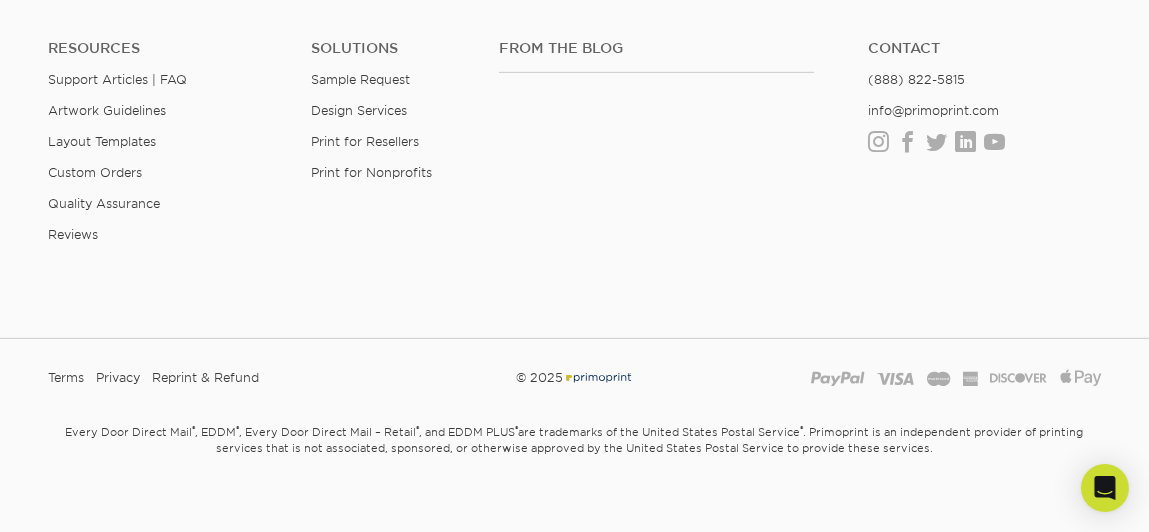 scroll, scrollTop: 1990, scrollLeft: 0, axis: vertical 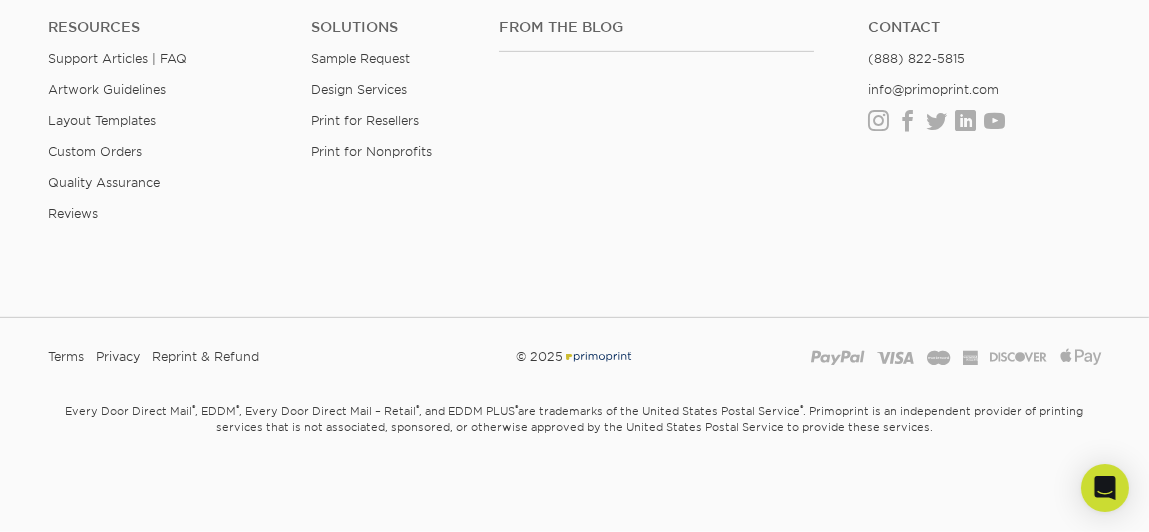 click on "Next" at bounding box center (1086, -120) 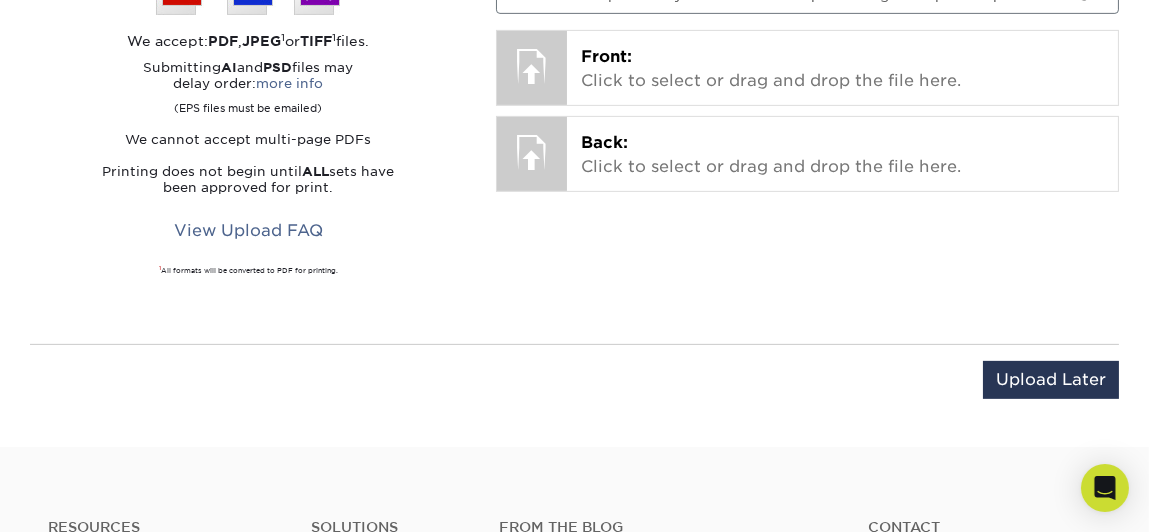 scroll, scrollTop: 1390, scrollLeft: 0, axis: vertical 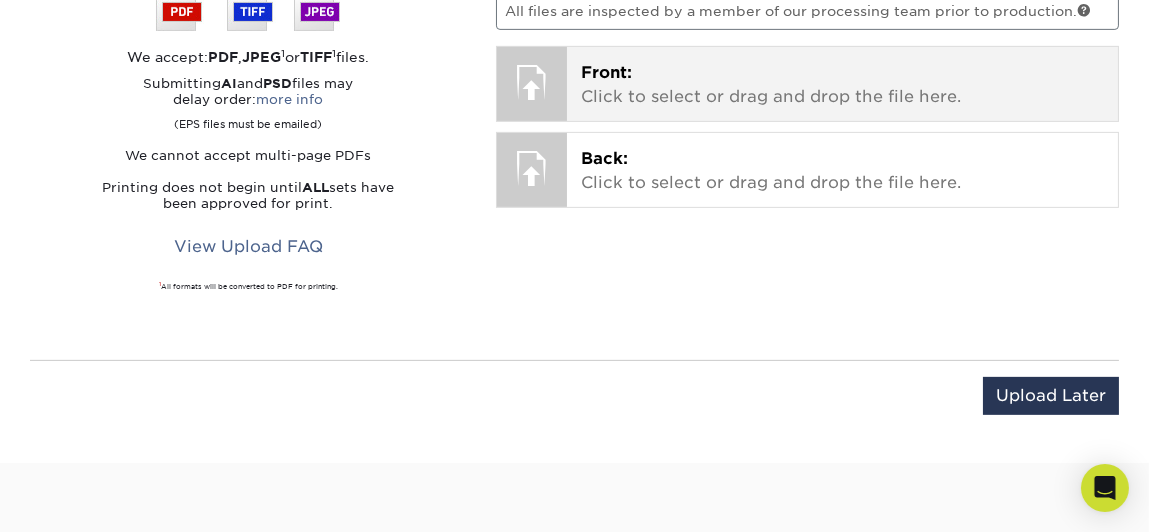 click on "Front:" at bounding box center (606, 72) 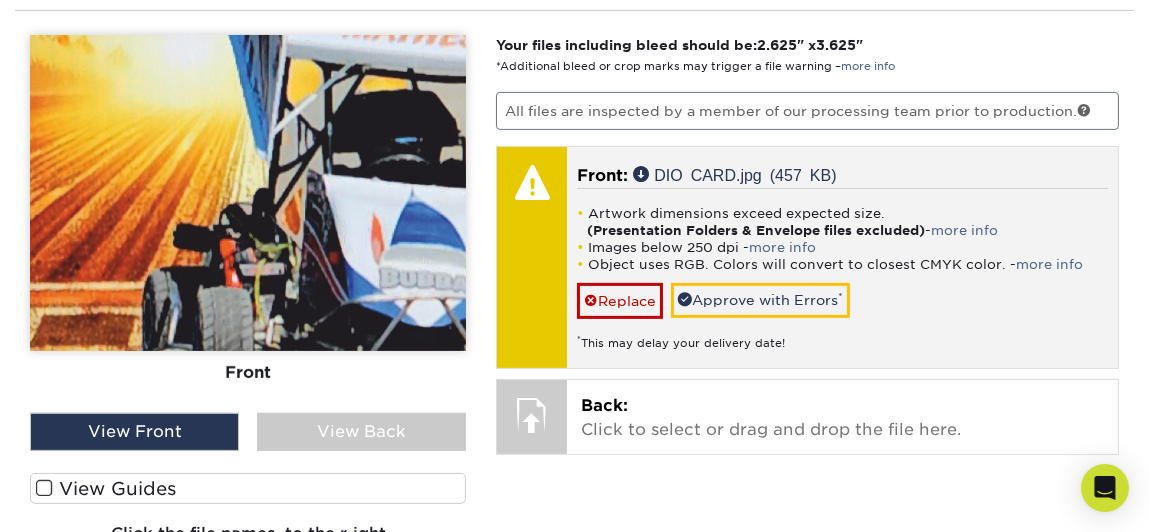 scroll, scrollTop: 1490, scrollLeft: 0, axis: vertical 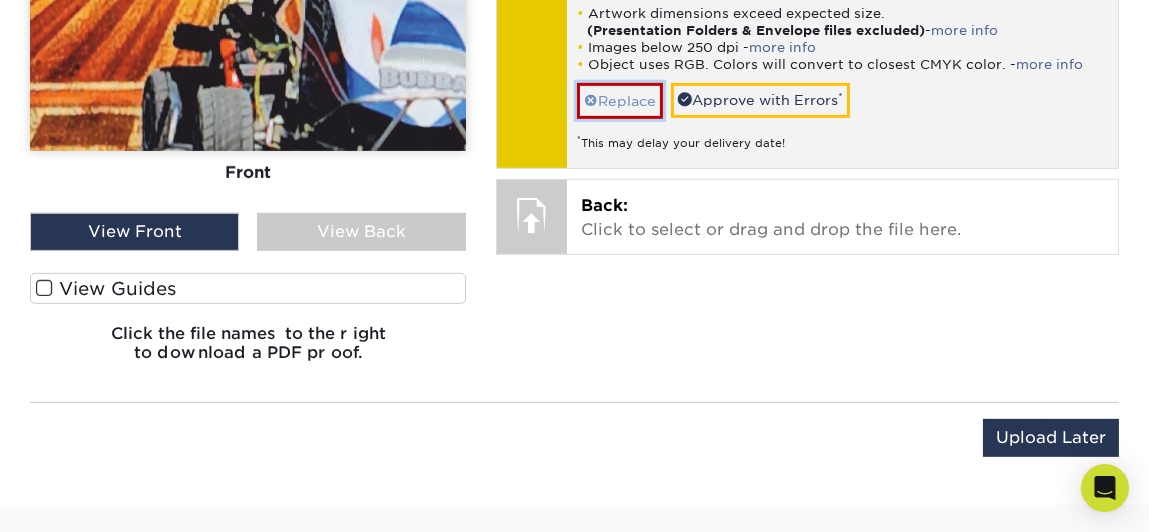 click on "Replace" at bounding box center [620, 100] 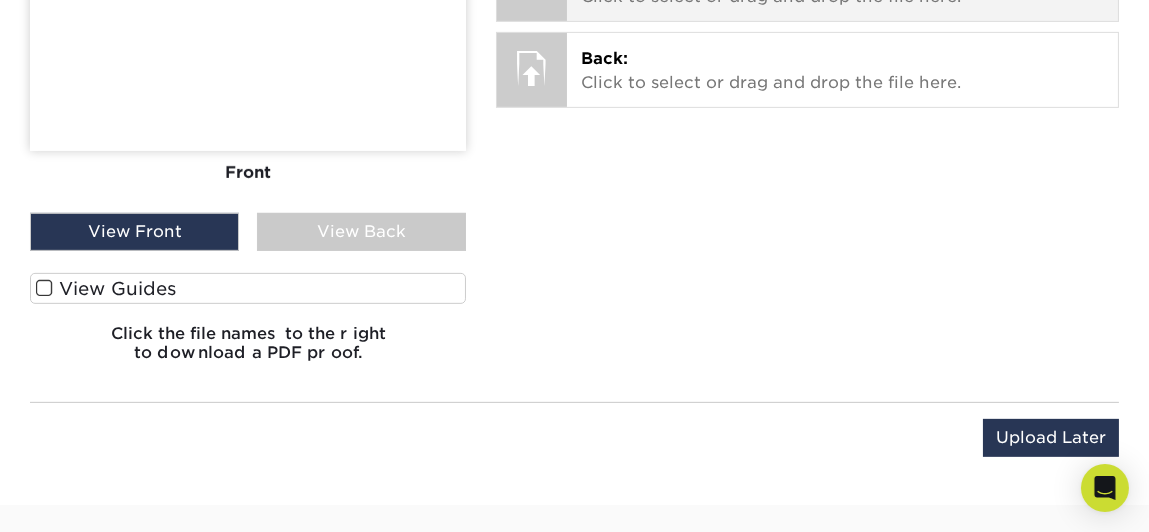 click at bounding box center (532, -18) 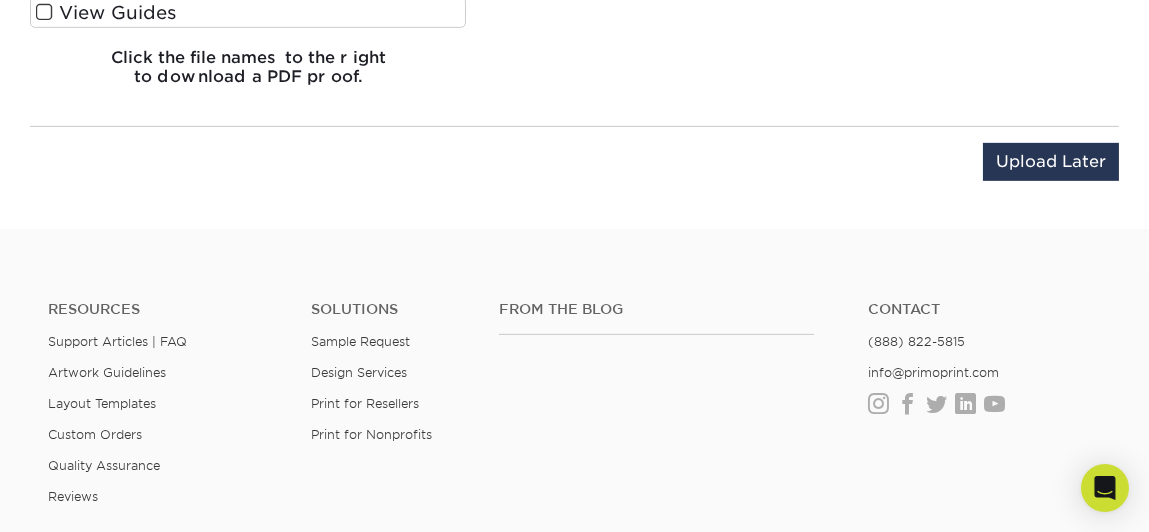 scroll, scrollTop: 1790, scrollLeft: 0, axis: vertical 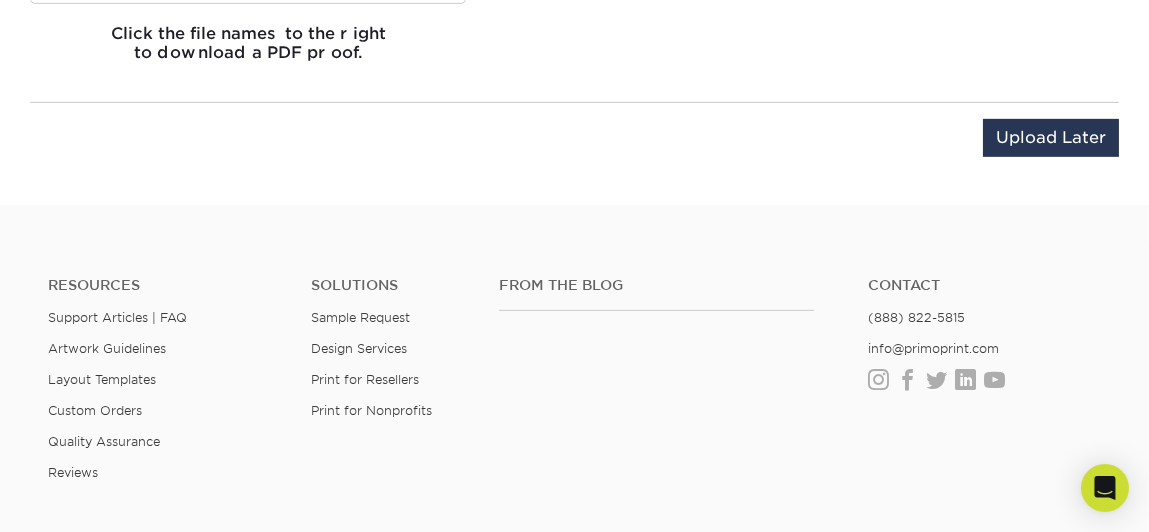click on "Click the file names to the right to download a PDF proof." at bounding box center [248, 51] 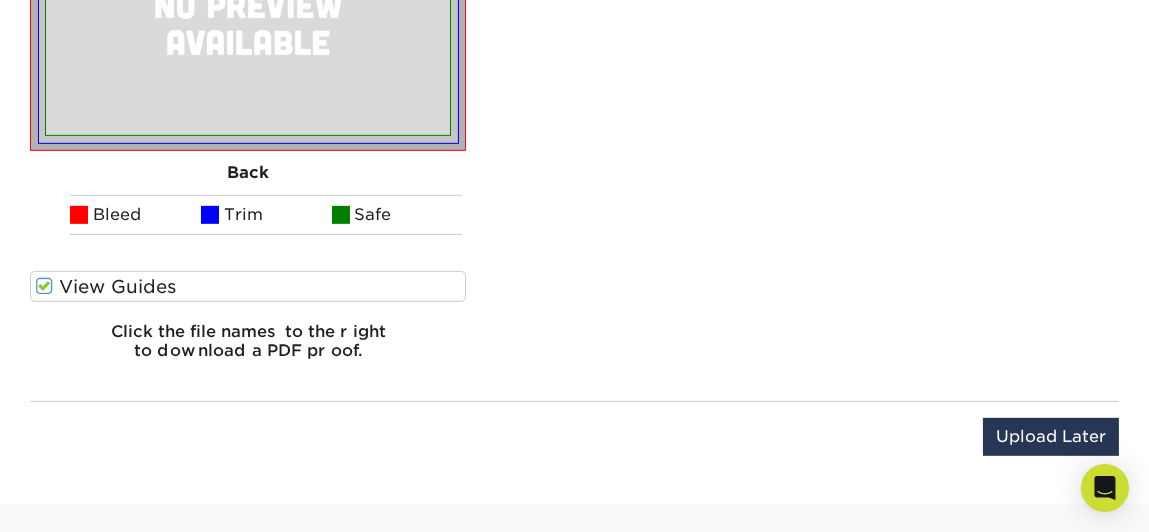scroll, scrollTop: 2084, scrollLeft: 0, axis: vertical 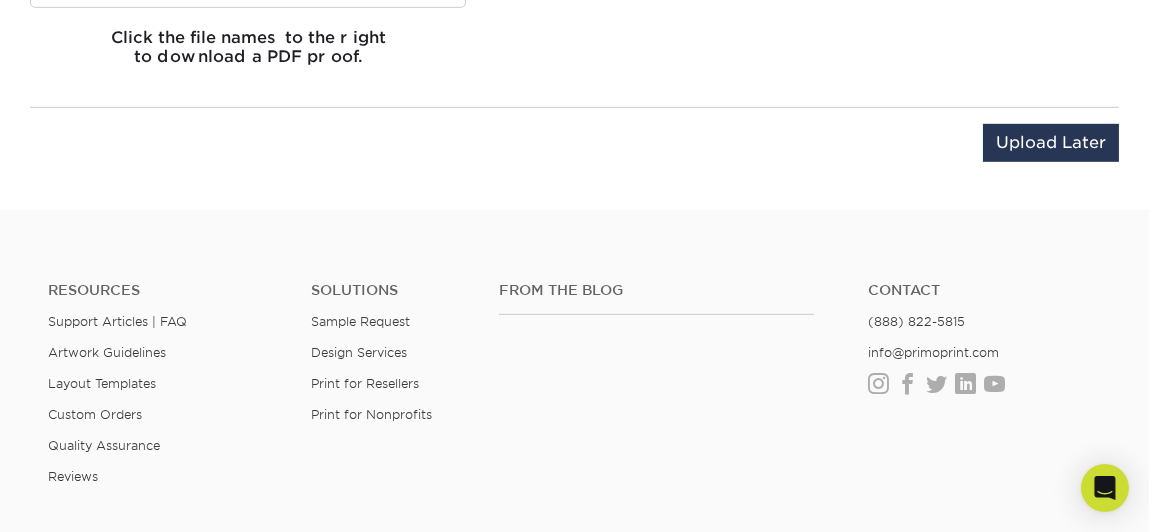 click on "Trim" at bounding box center [266, -79] 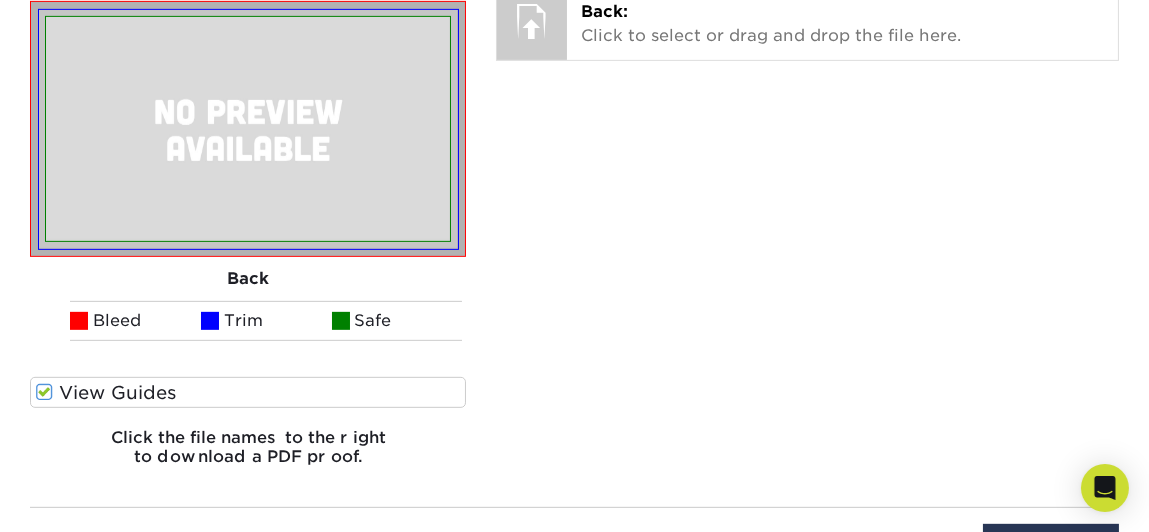 scroll, scrollTop: 1784, scrollLeft: 0, axis: vertical 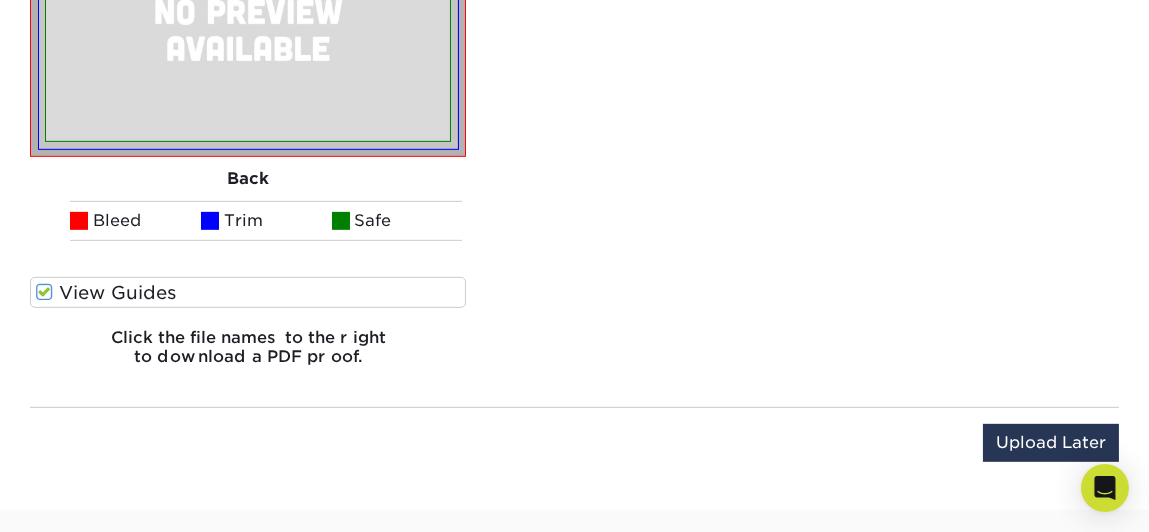 click on "Bleed" at bounding box center [135, 221] 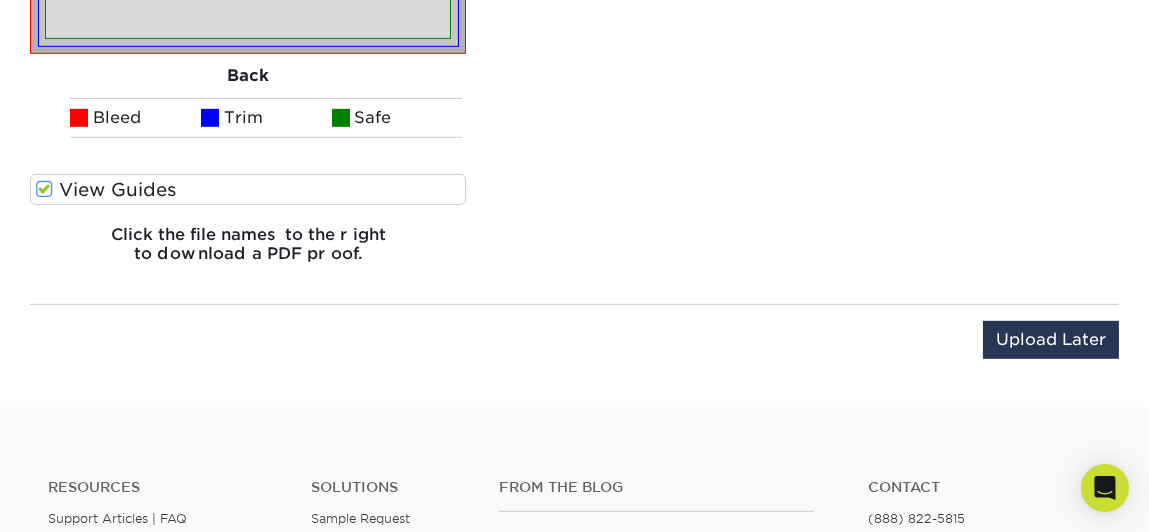 scroll, scrollTop: 1984, scrollLeft: 0, axis: vertical 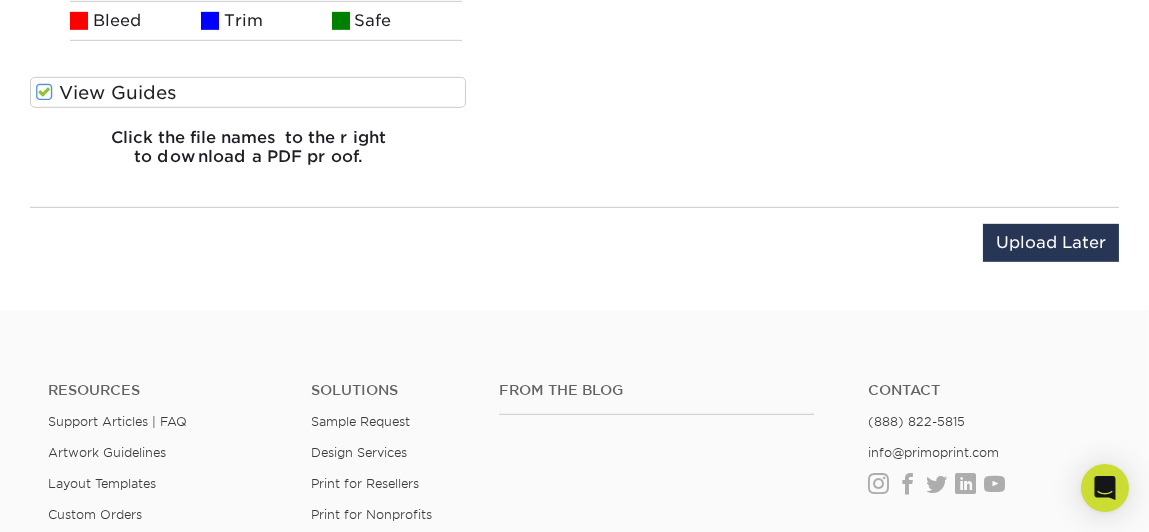 click on "View Guides" at bounding box center [248, 92] 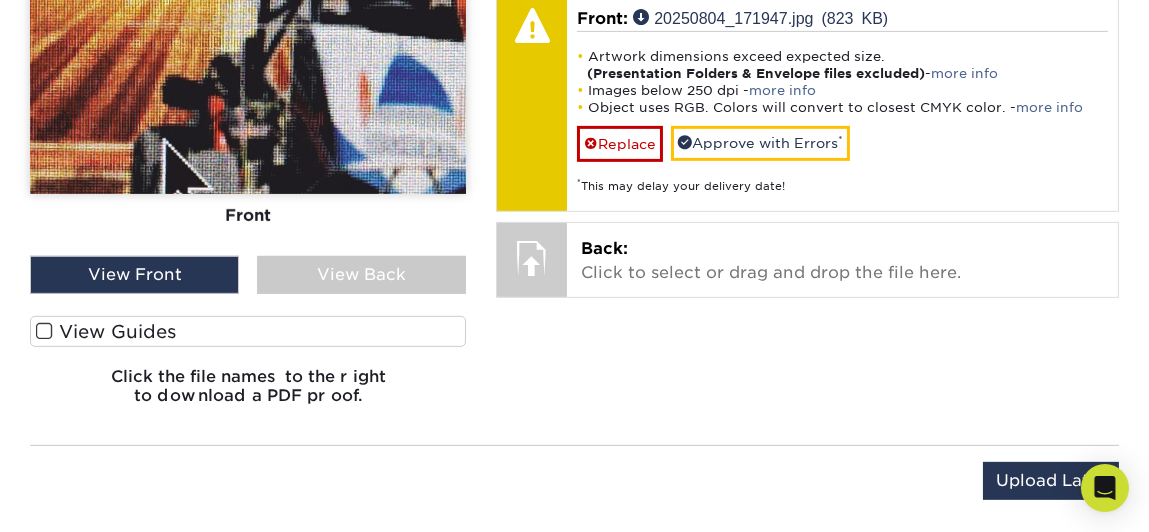 scroll, scrollTop: 1390, scrollLeft: 0, axis: vertical 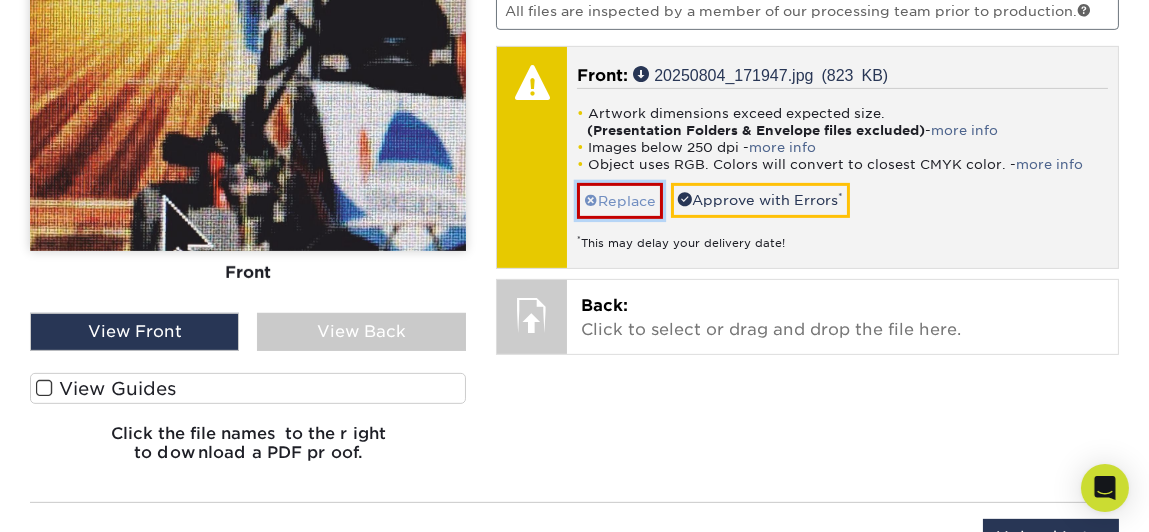 click at bounding box center (591, 201) 